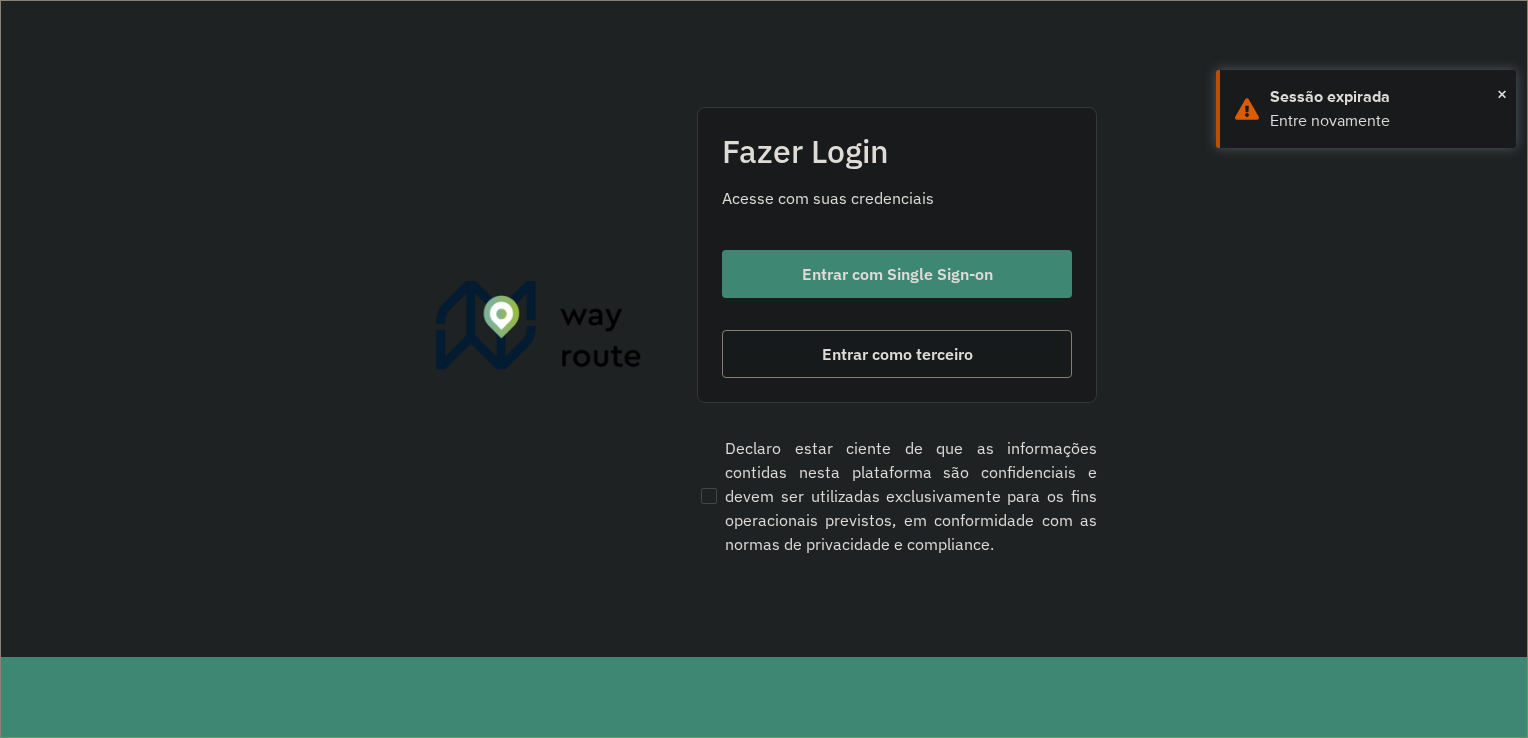 scroll, scrollTop: 0, scrollLeft: 0, axis: both 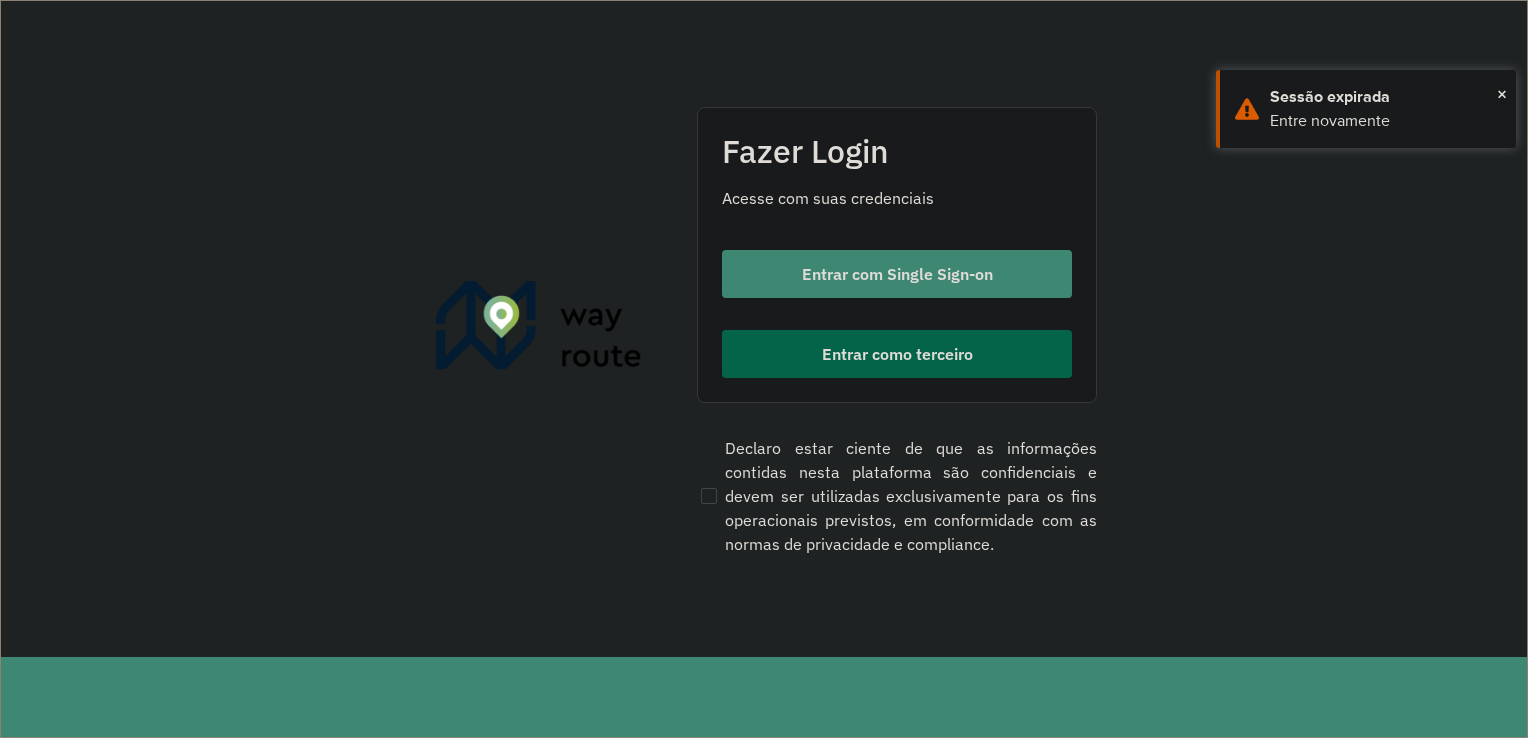 click on "Entrar como terceiro" at bounding box center [897, 354] 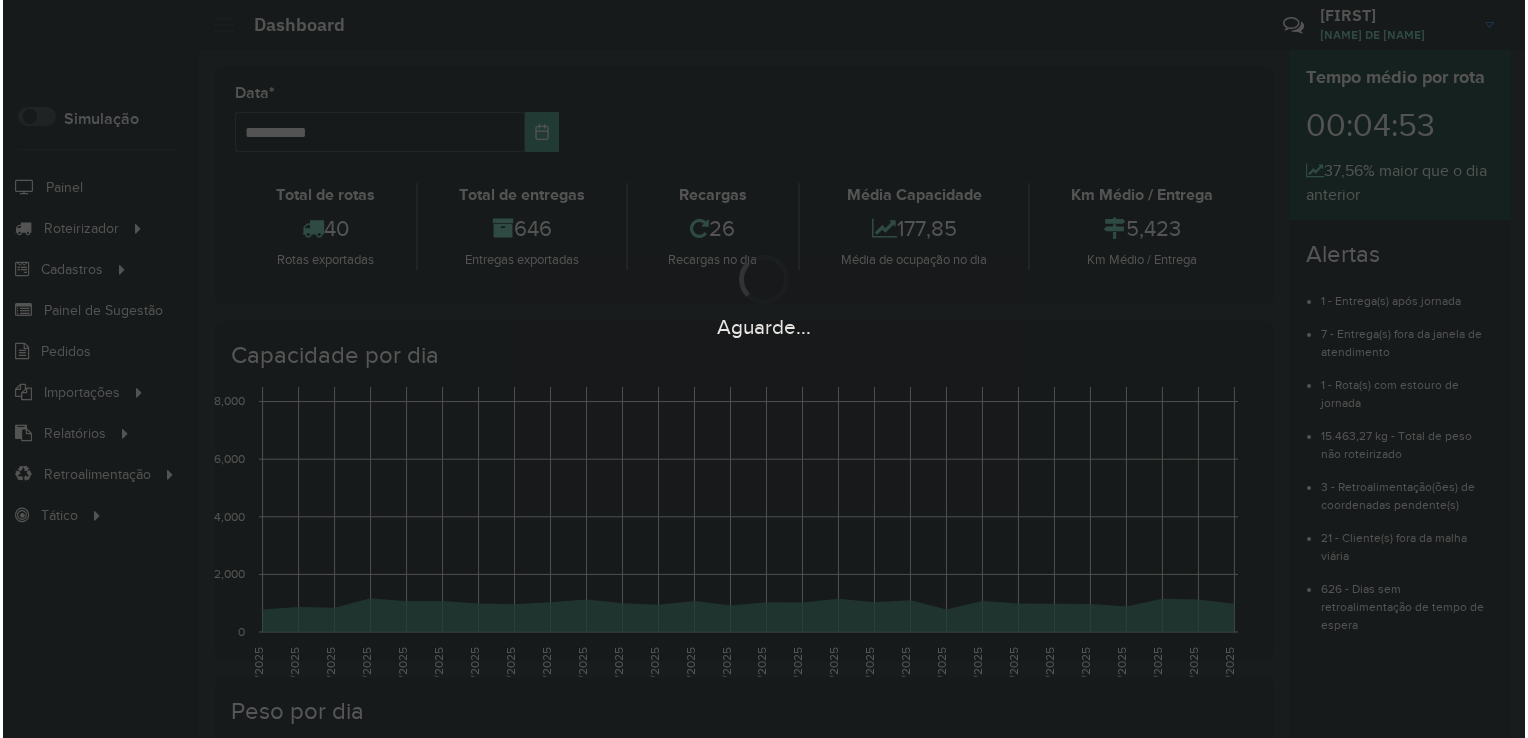 scroll, scrollTop: 0, scrollLeft: 0, axis: both 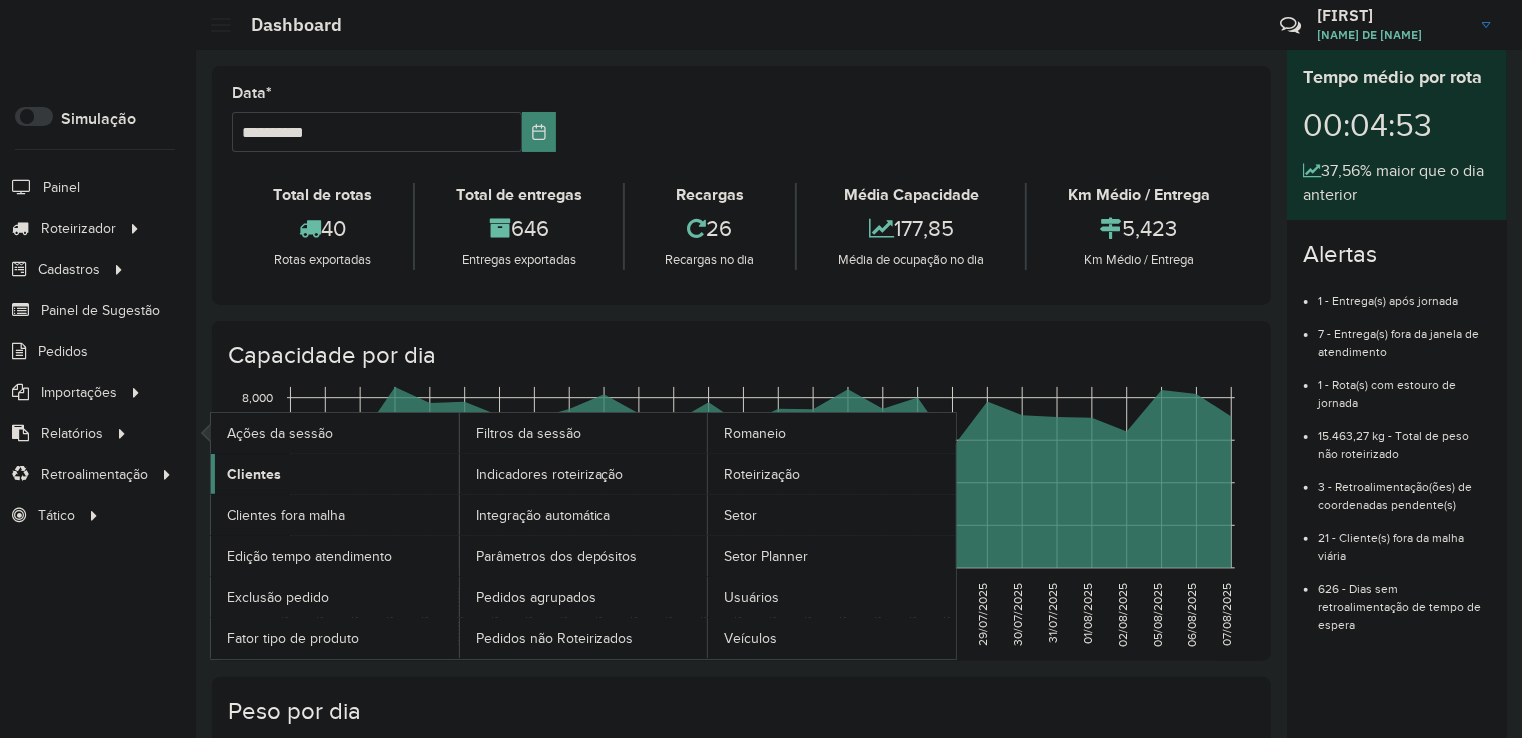 click on "Clientes" 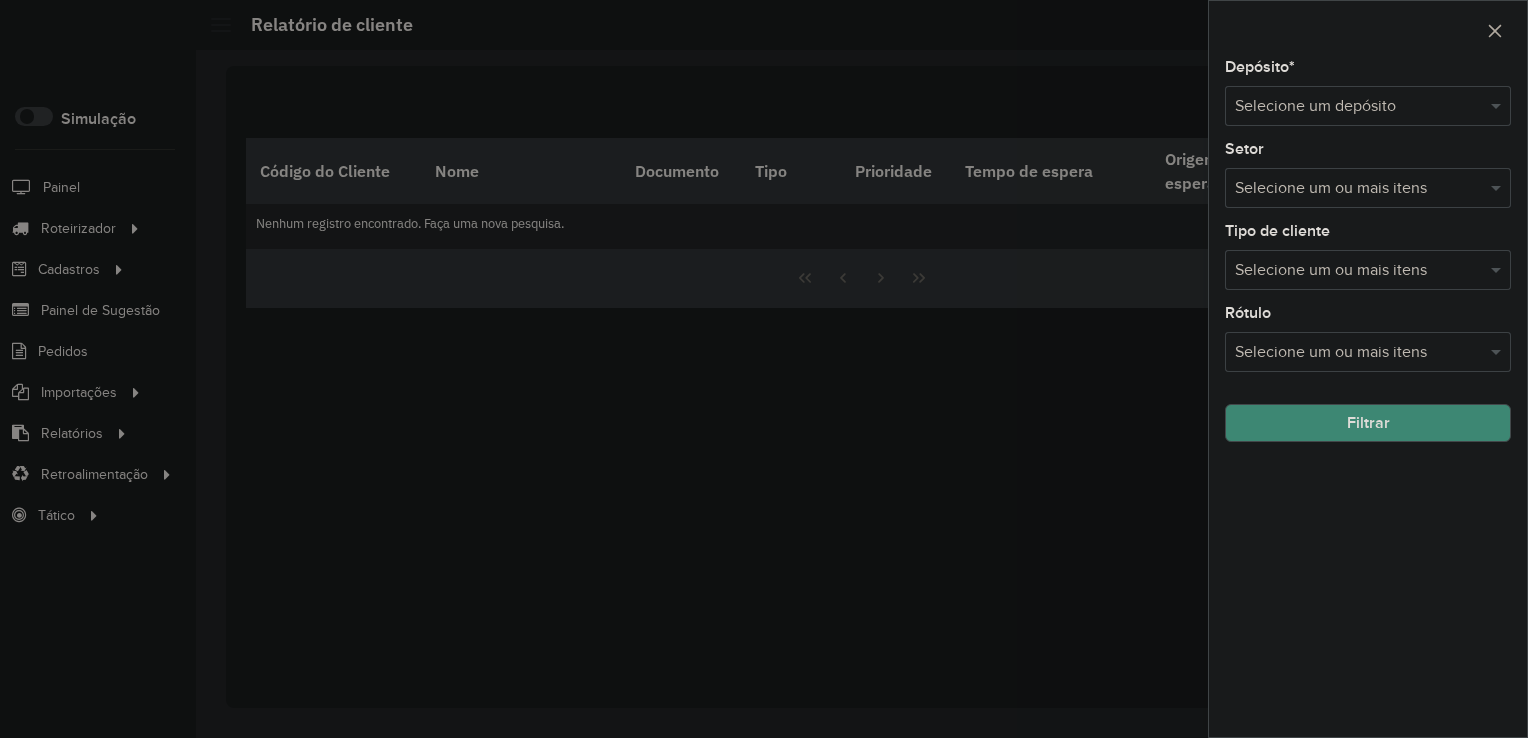 click at bounding box center (1348, 107) 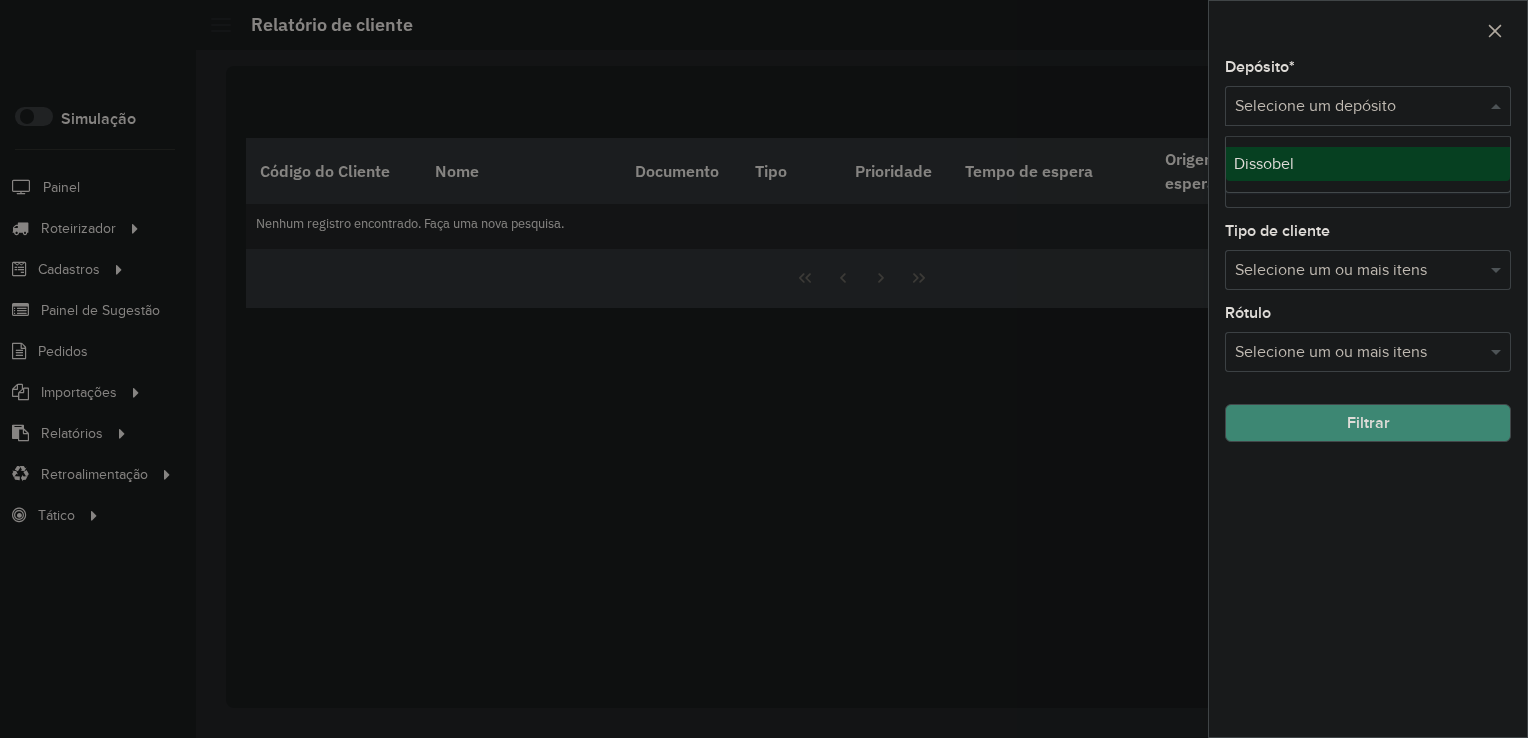 click on "Dissobel" at bounding box center (1368, 164) 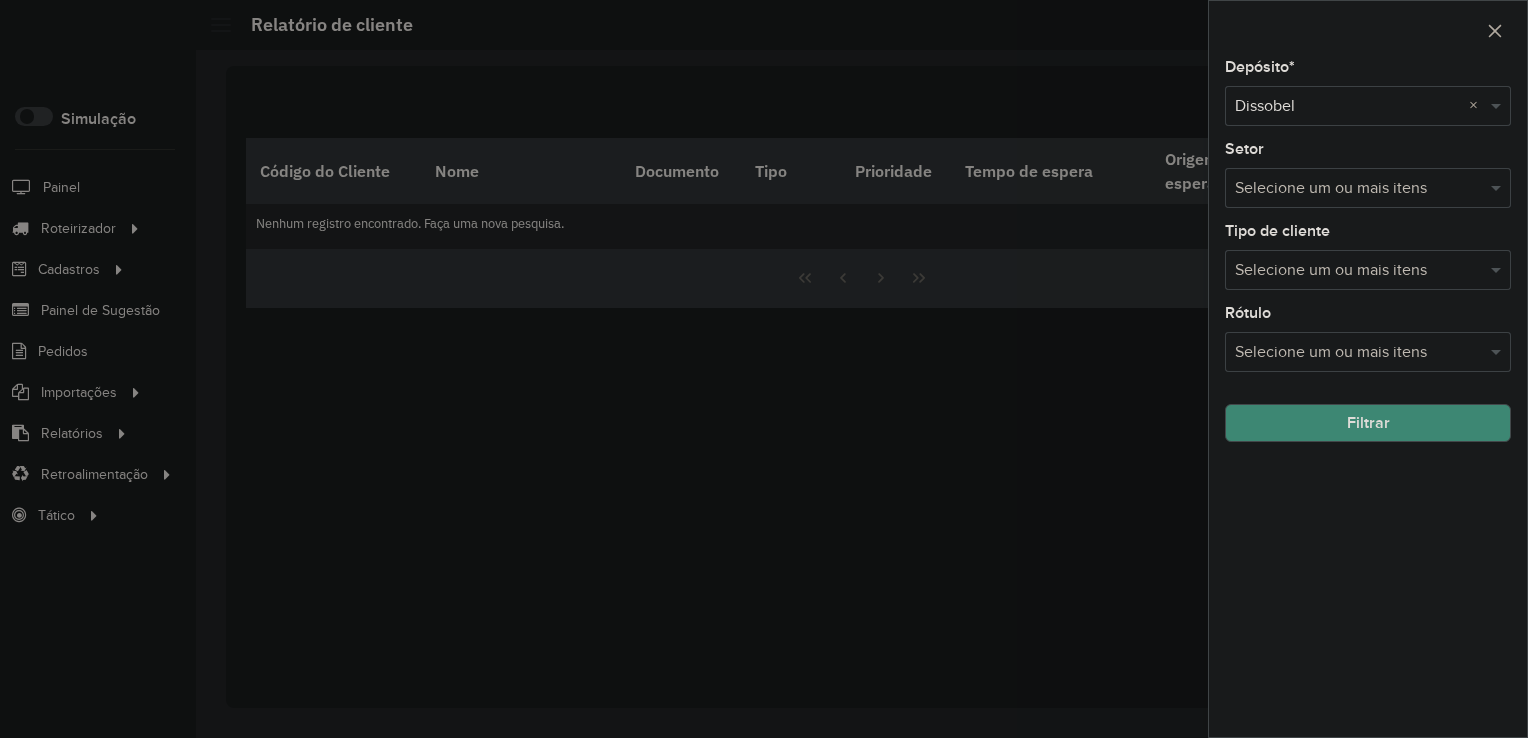 click on "Filtrar" 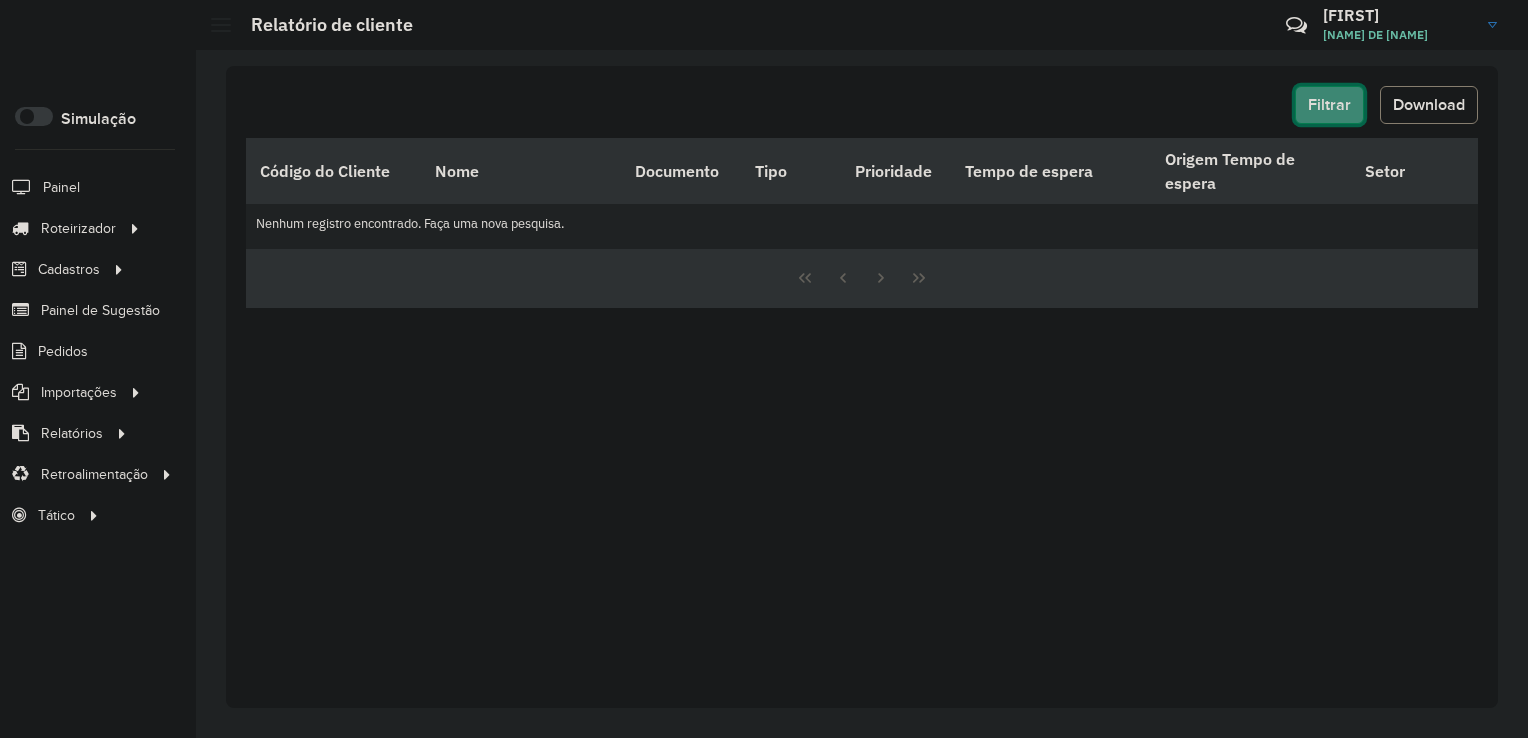click on "Filtrar" 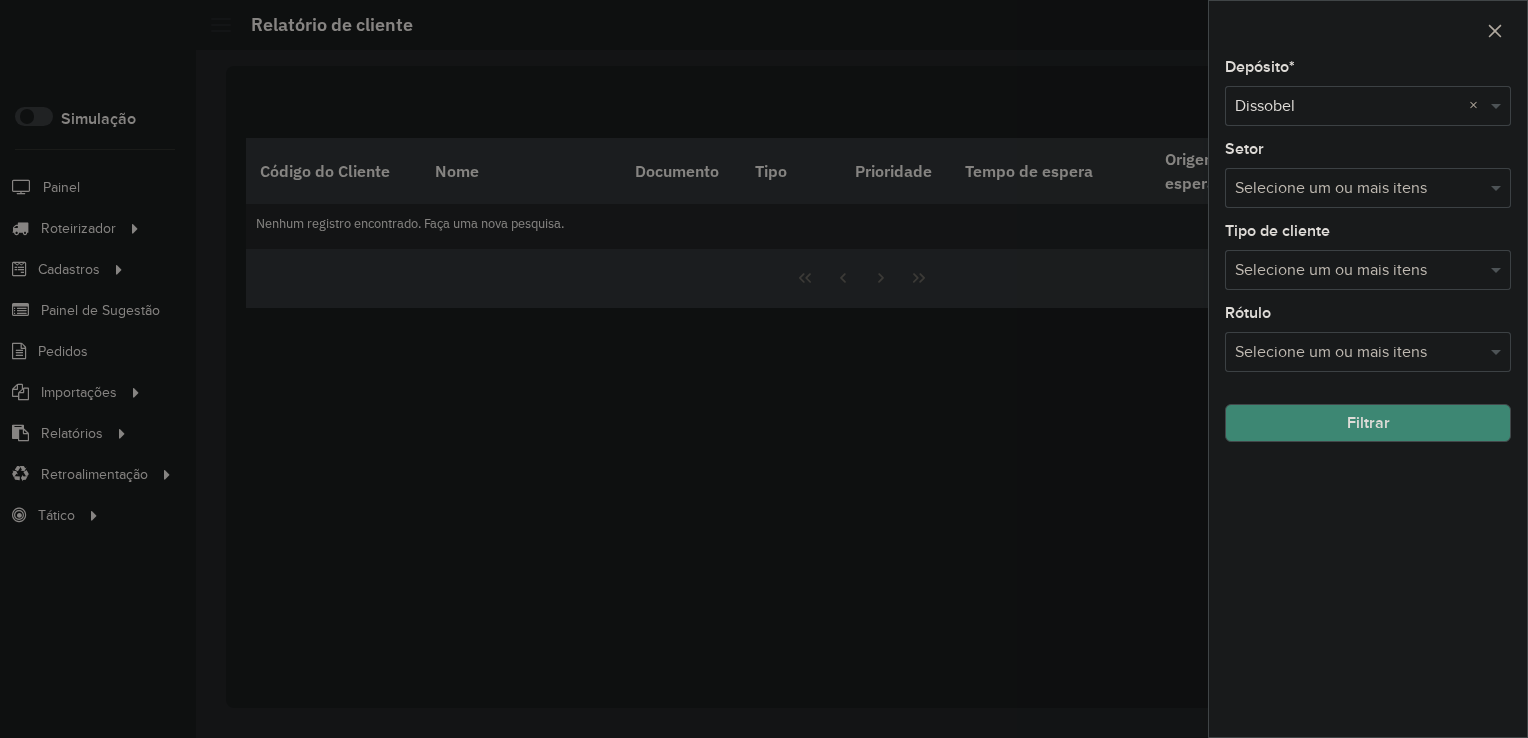 click at bounding box center (764, 369) 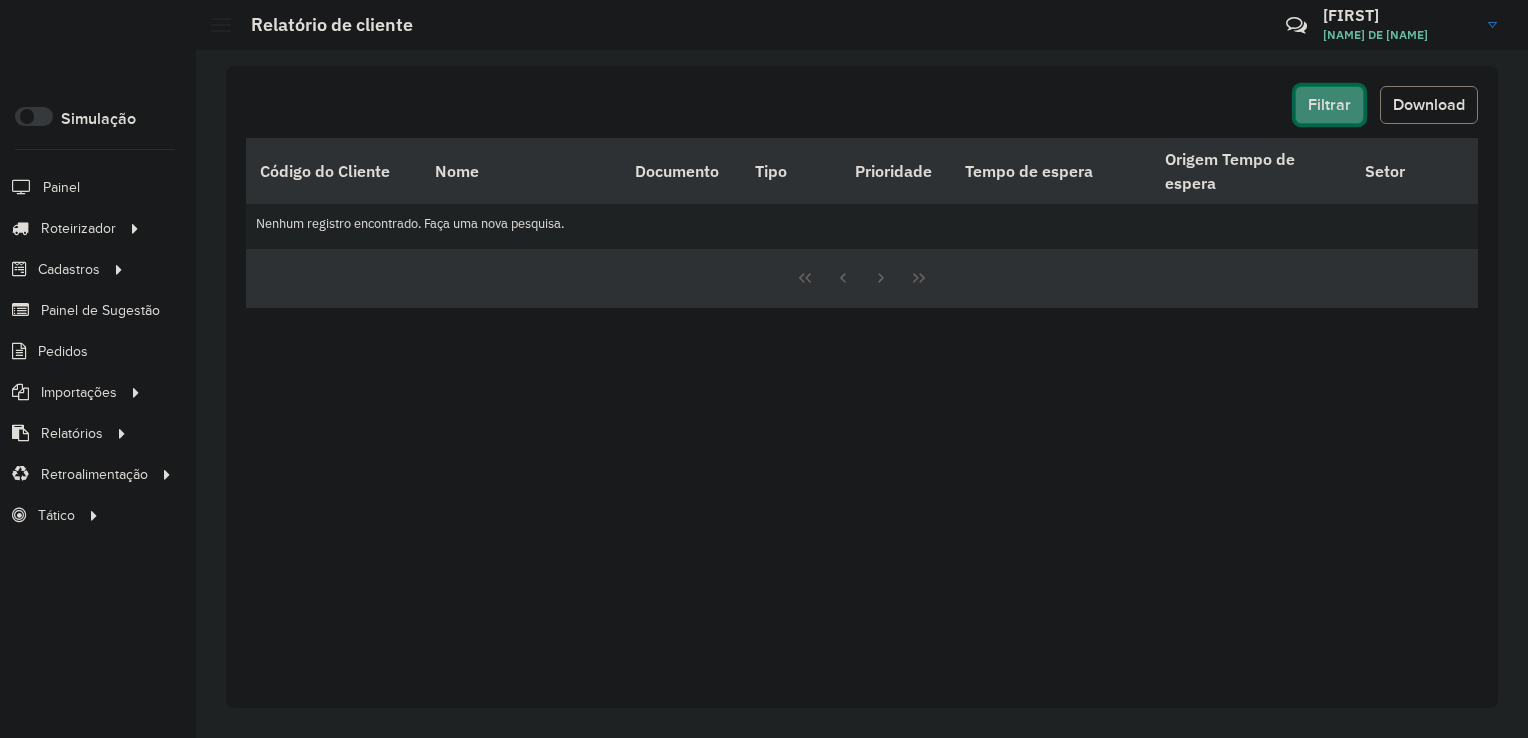 click on "Filtrar" 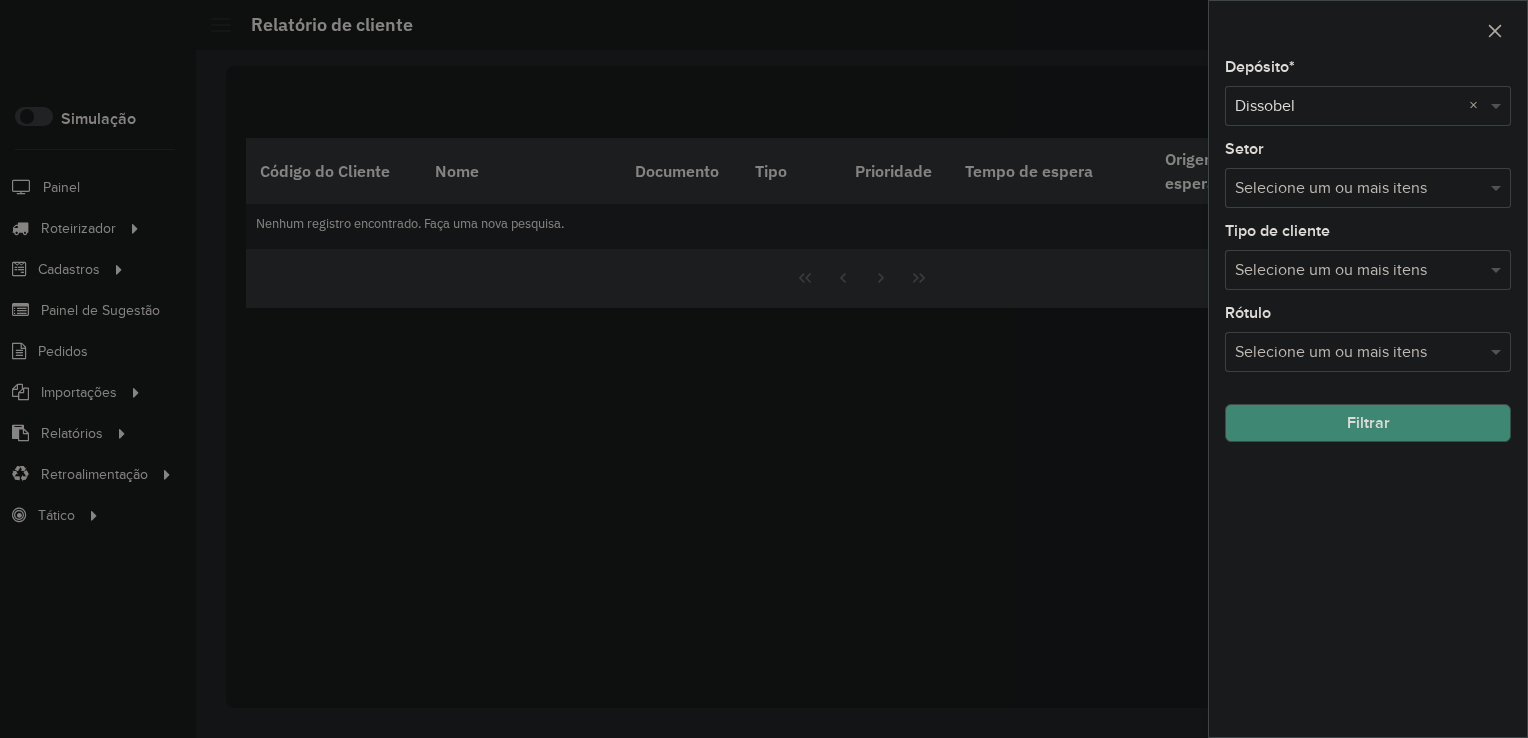 click at bounding box center (1348, 107) 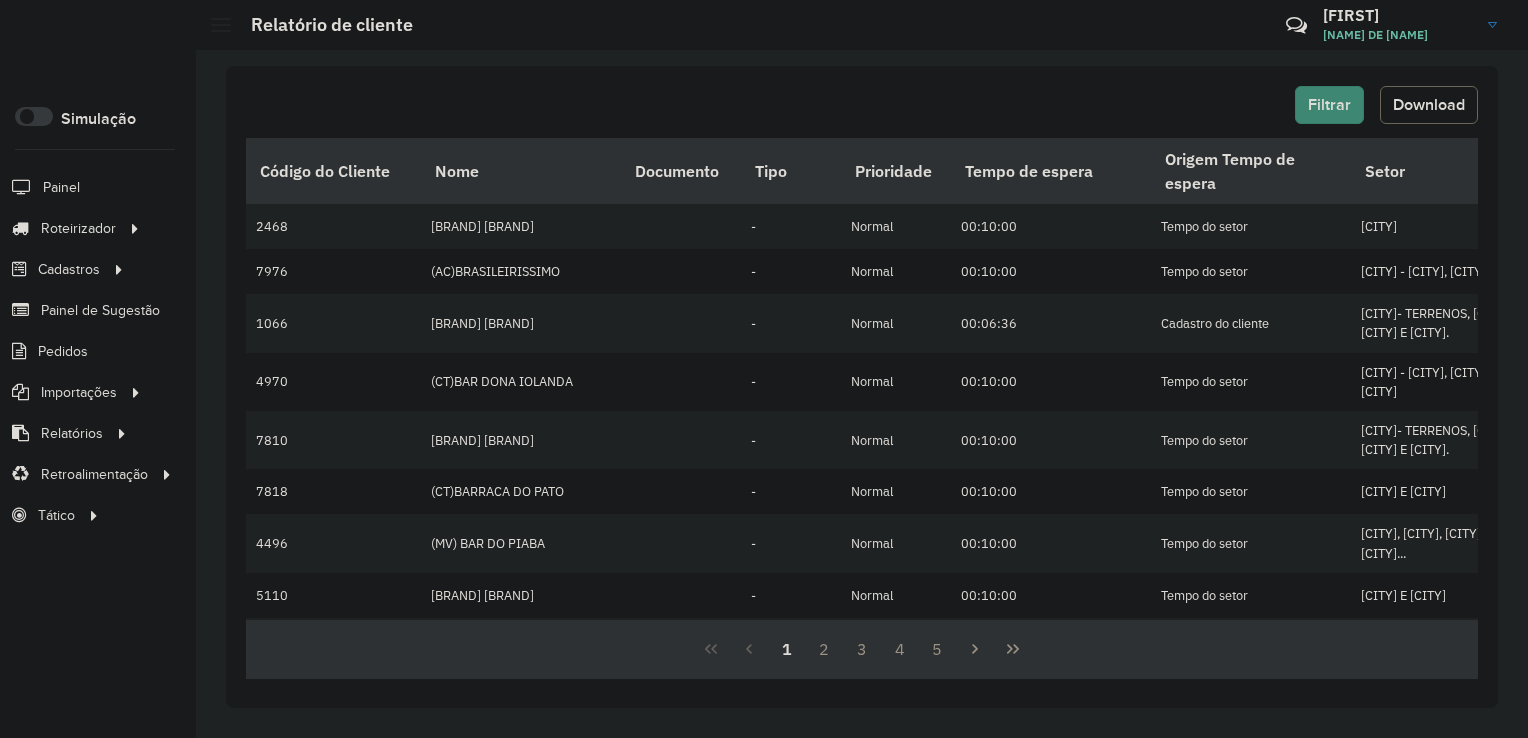 click on "Download" 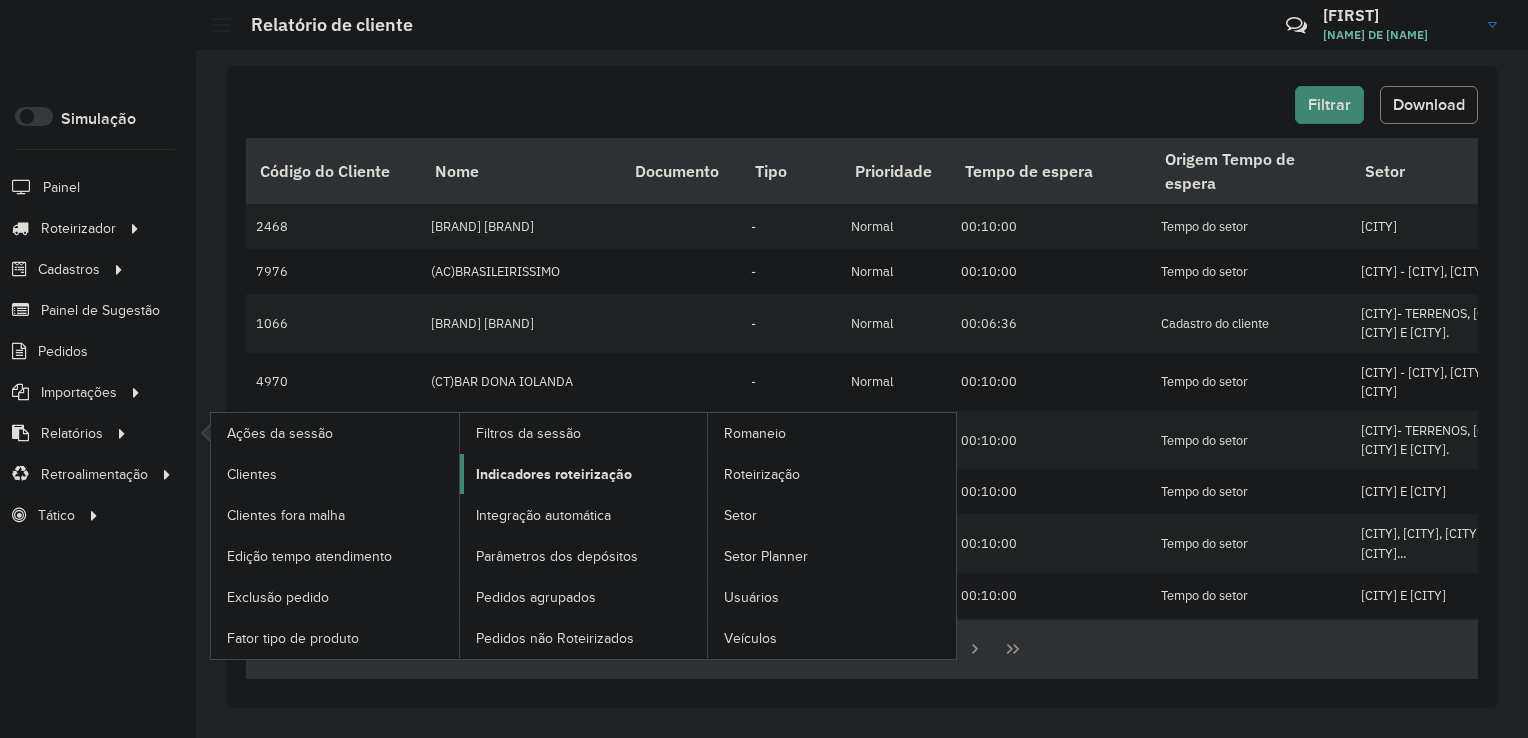 click on "Indicadores roteirização" 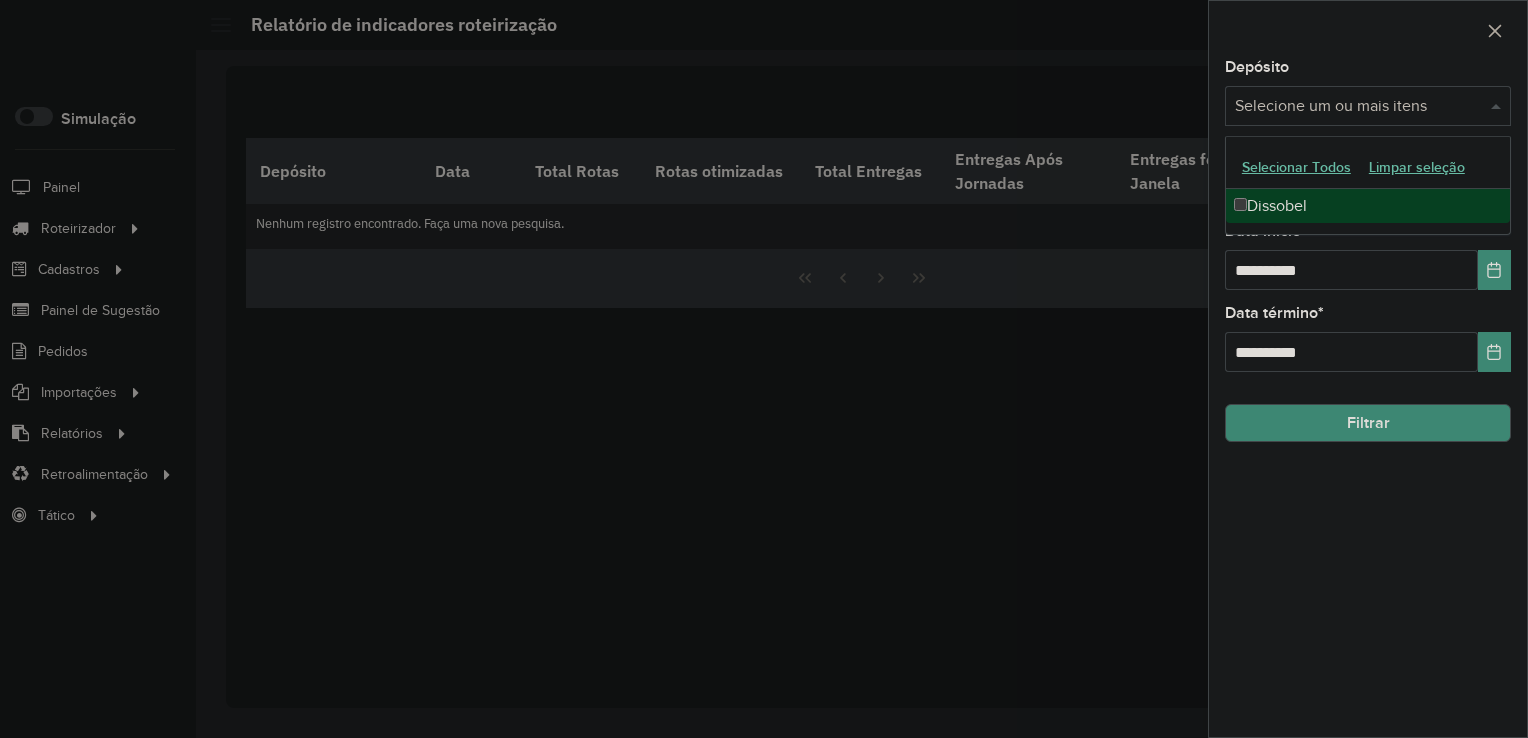 click on "Selecione um ou mais itens" at bounding box center [1368, 106] 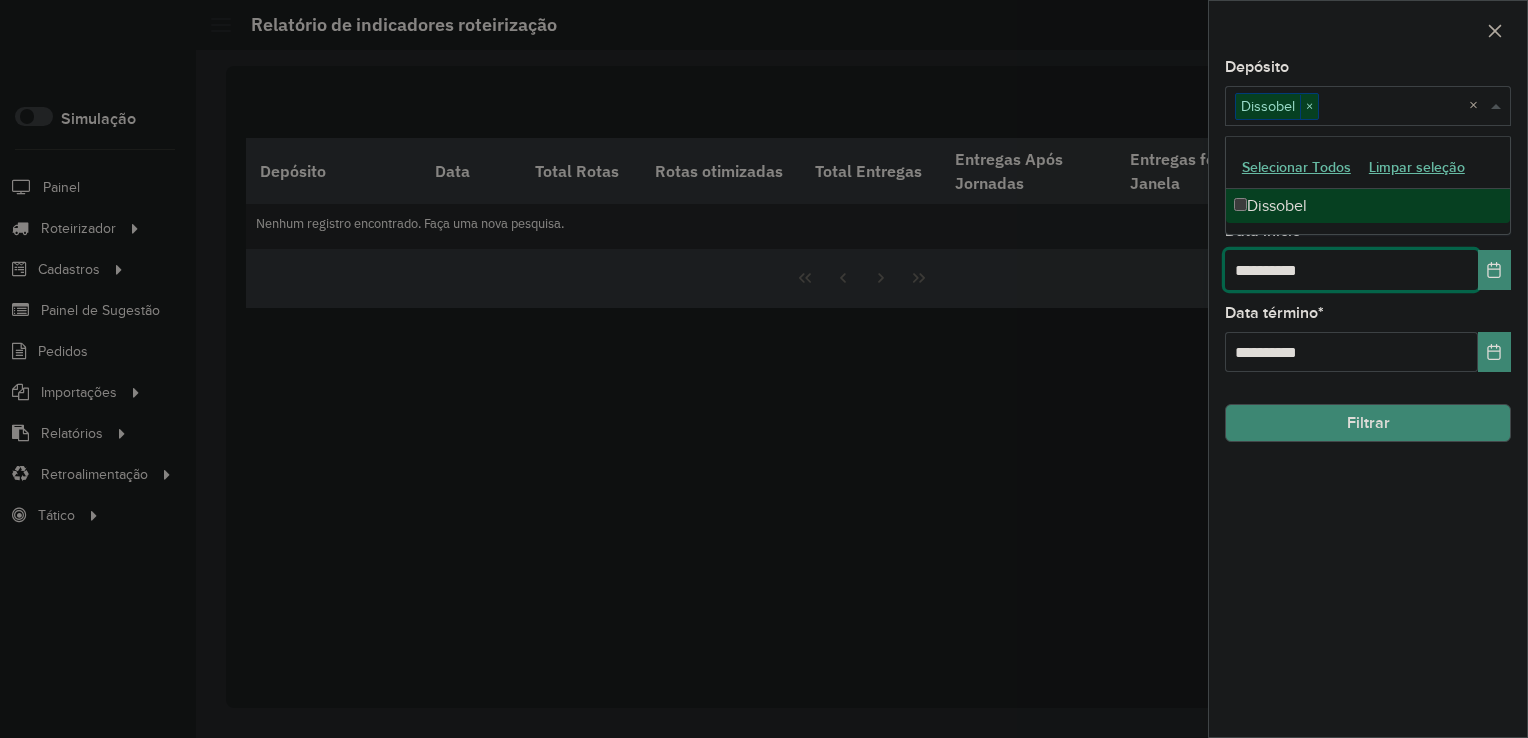 click on "**********" at bounding box center (1351, 270) 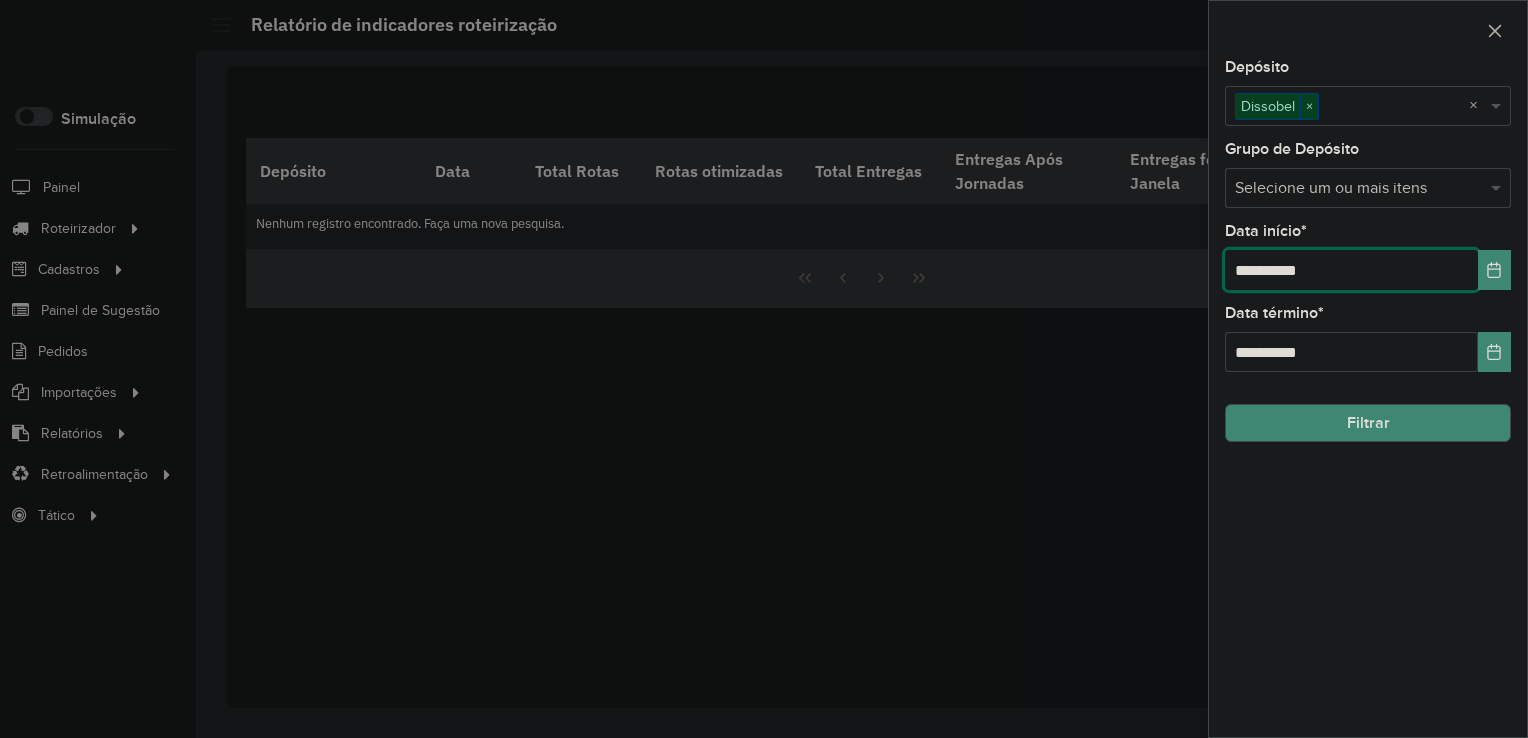 type on "**********" 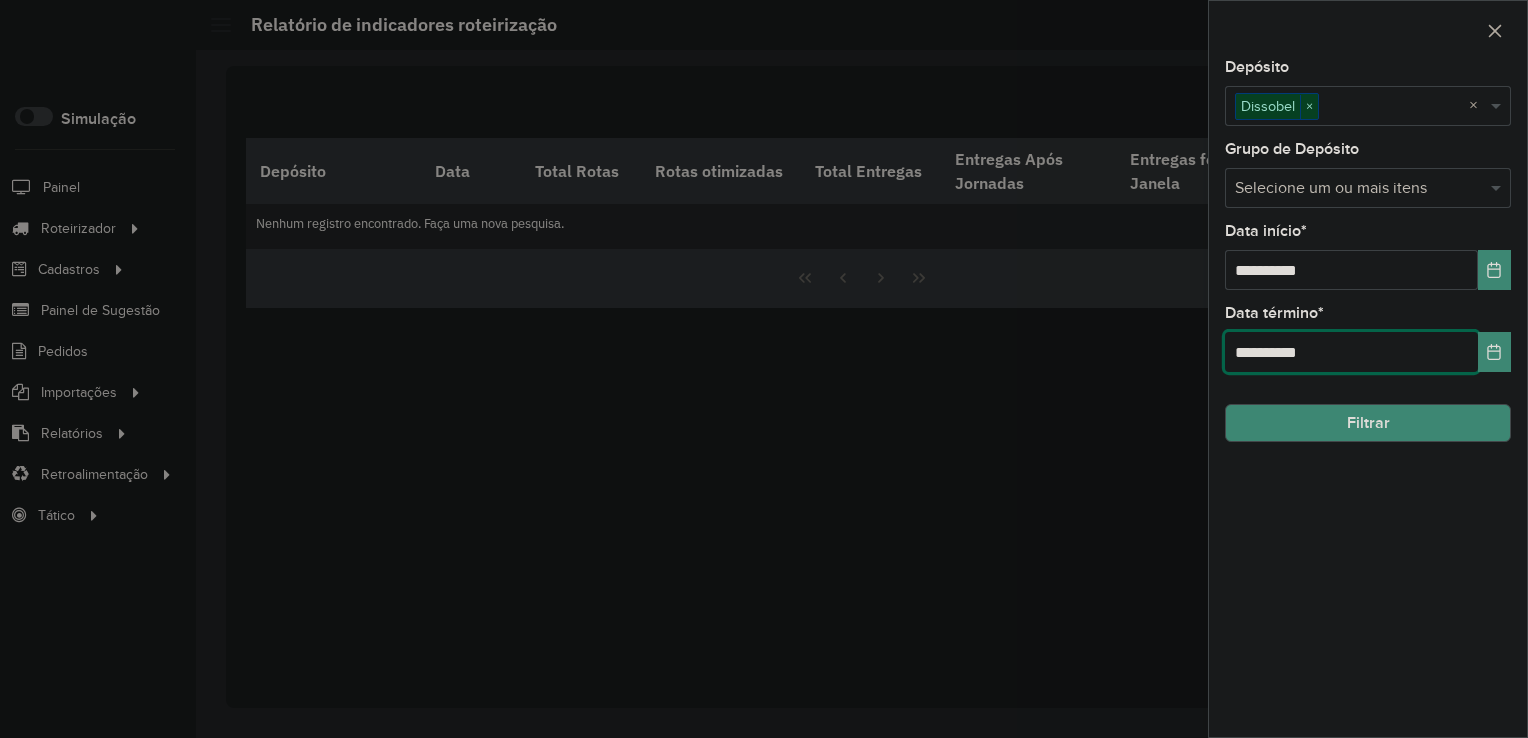click on "**********" at bounding box center (1351, 352) 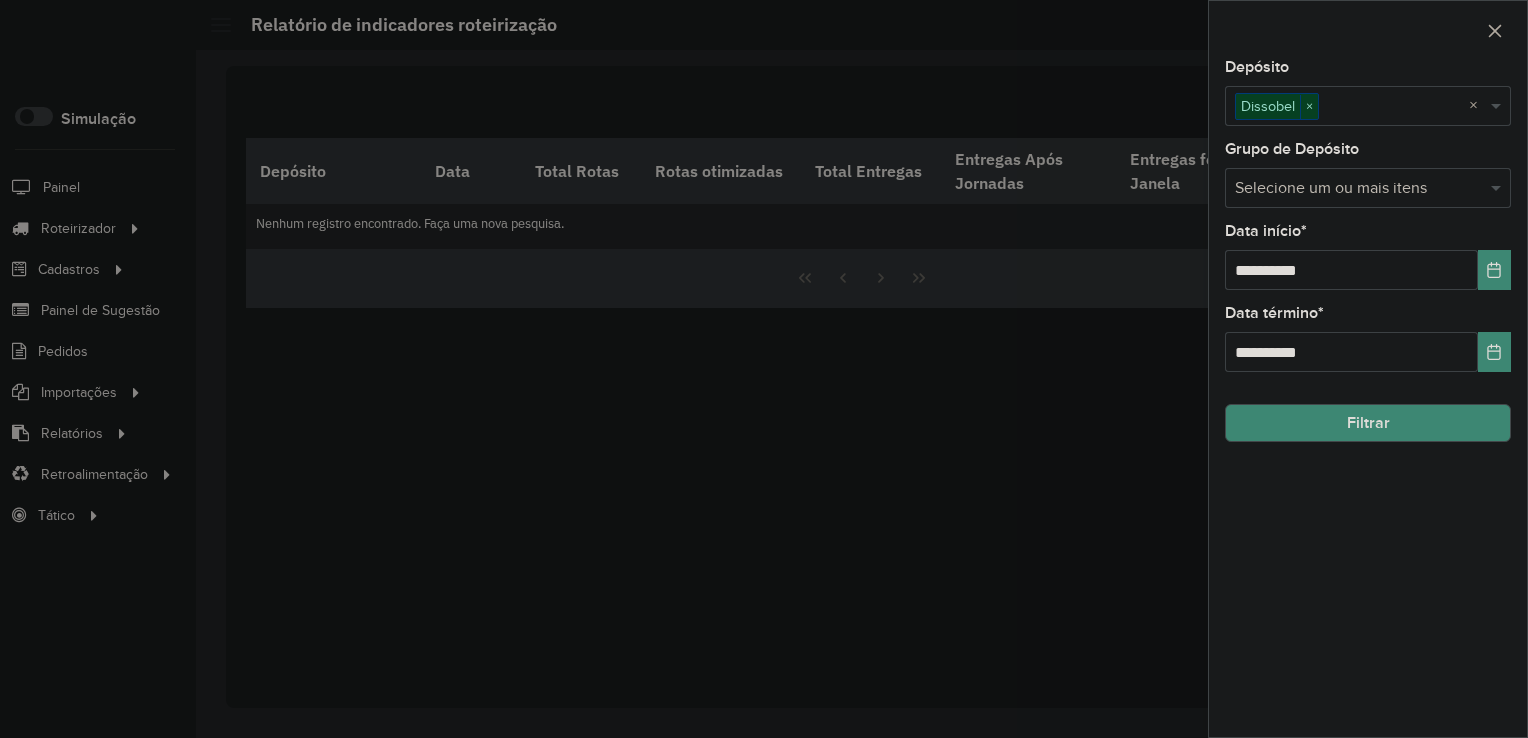 click on "Filtrar" 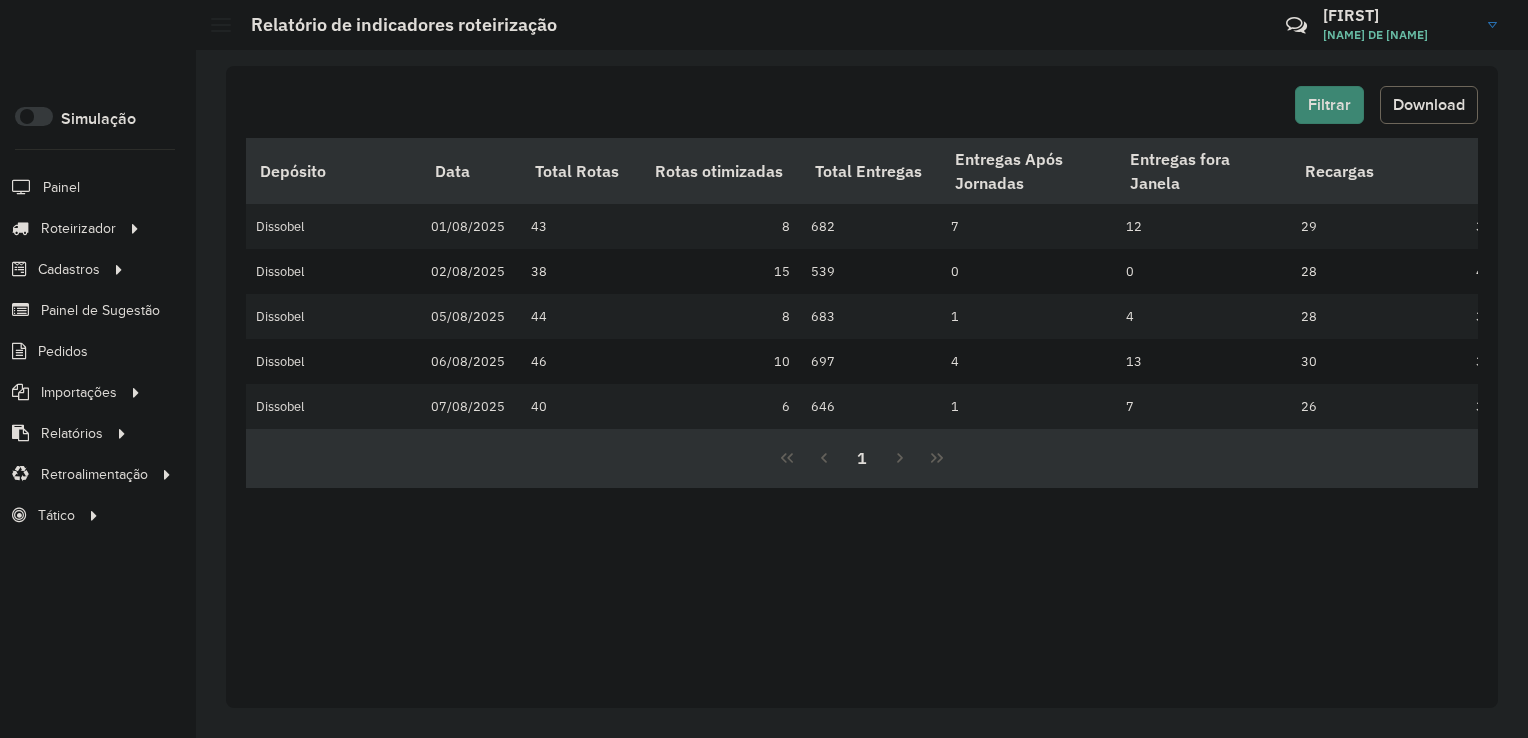 click on "Download" 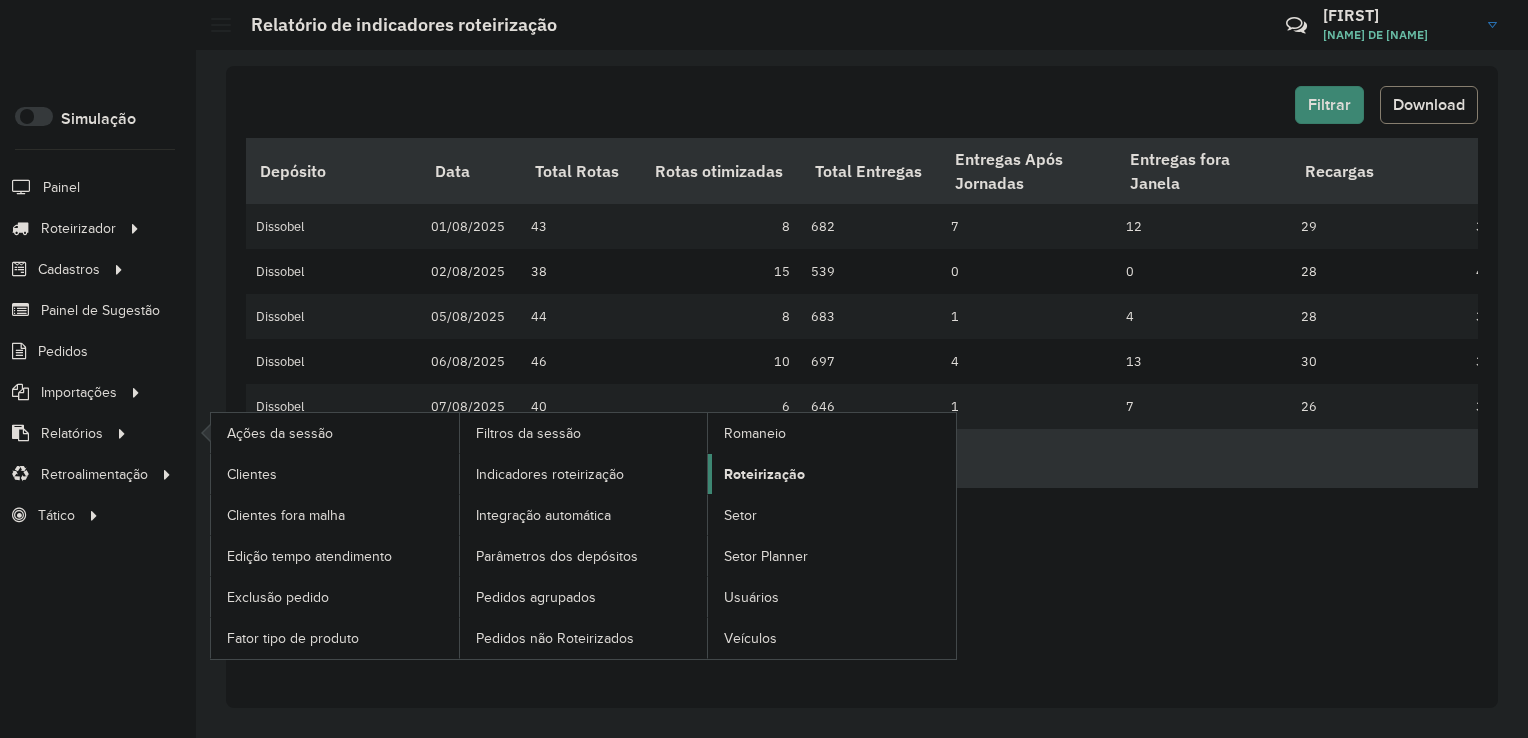click on "Roteirização" 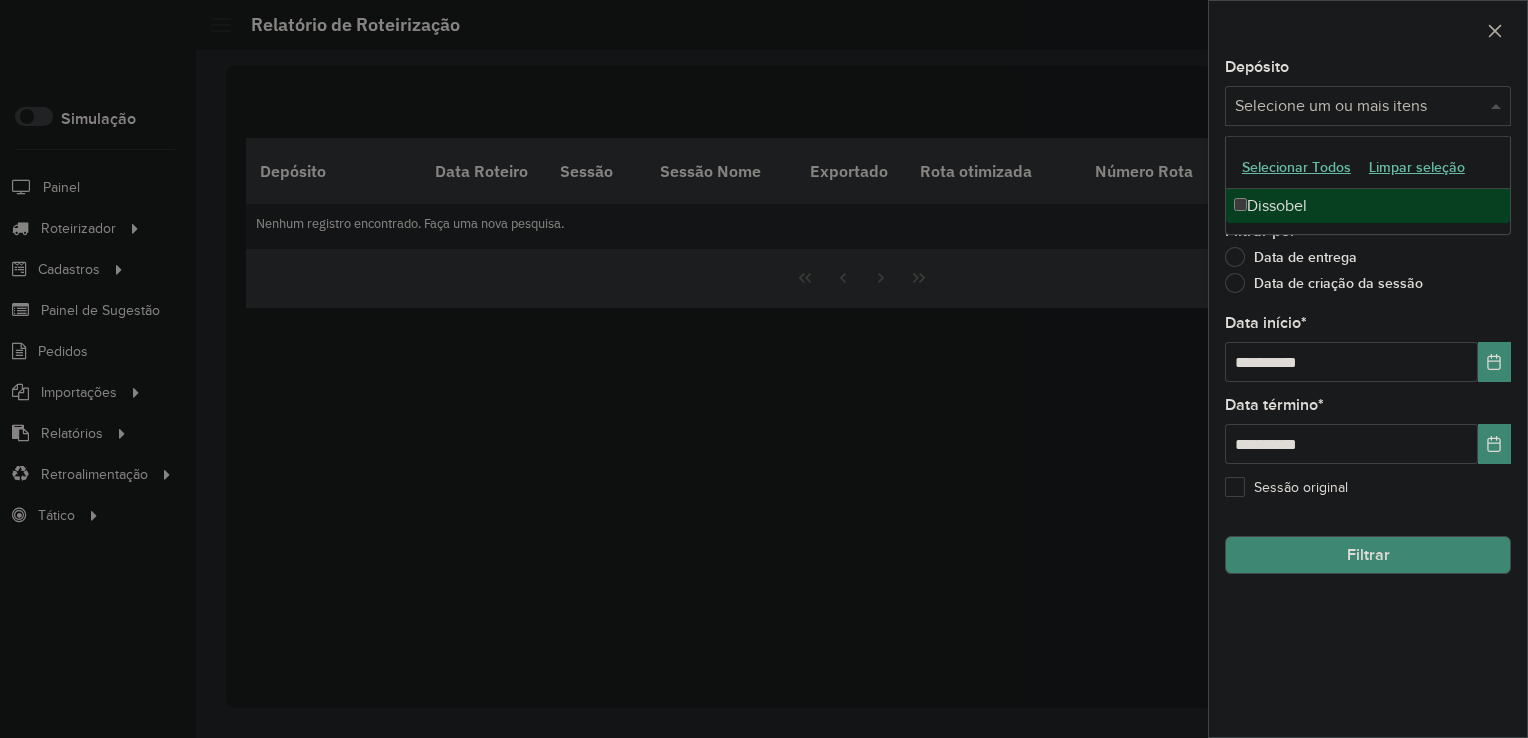click at bounding box center (1358, 107) 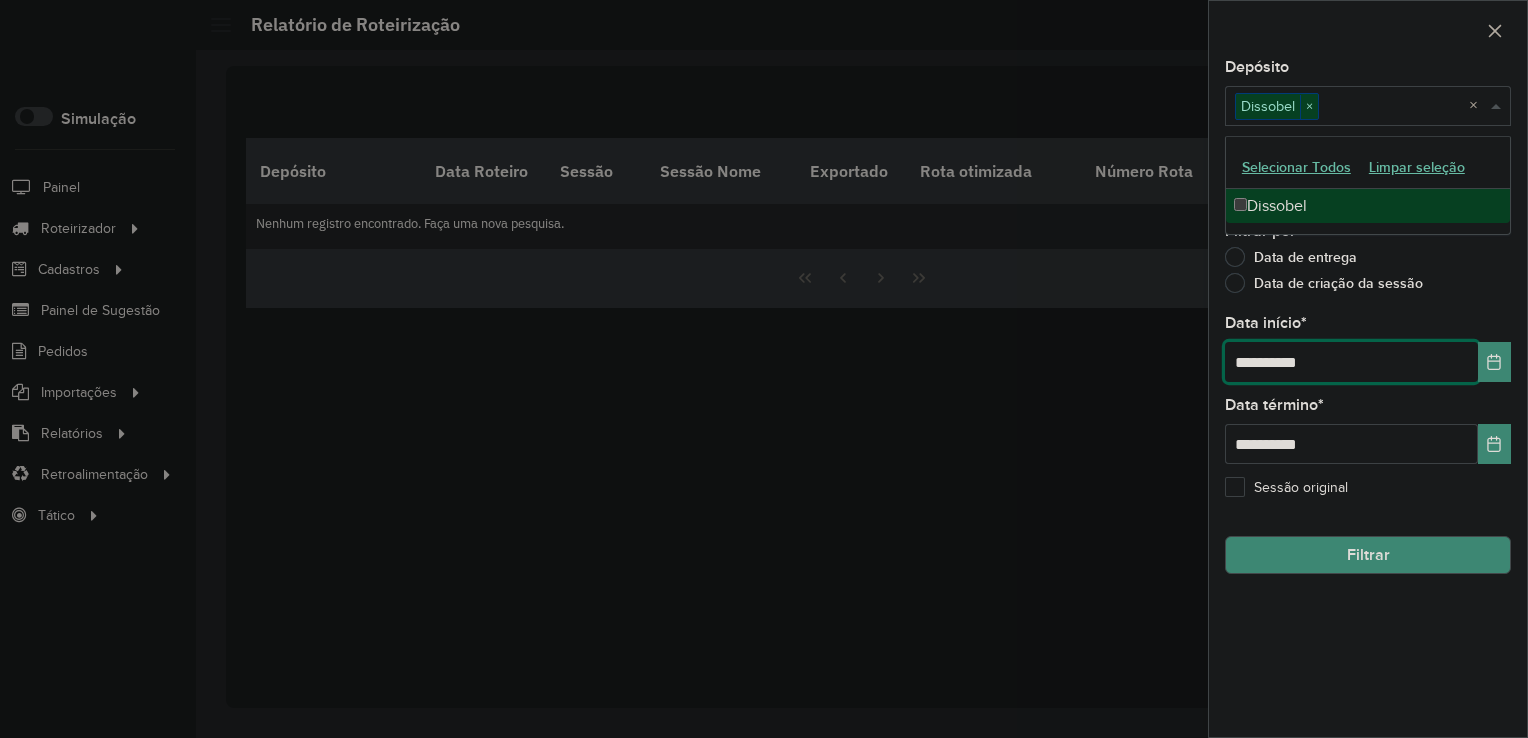 click on "**********" at bounding box center (1351, 362) 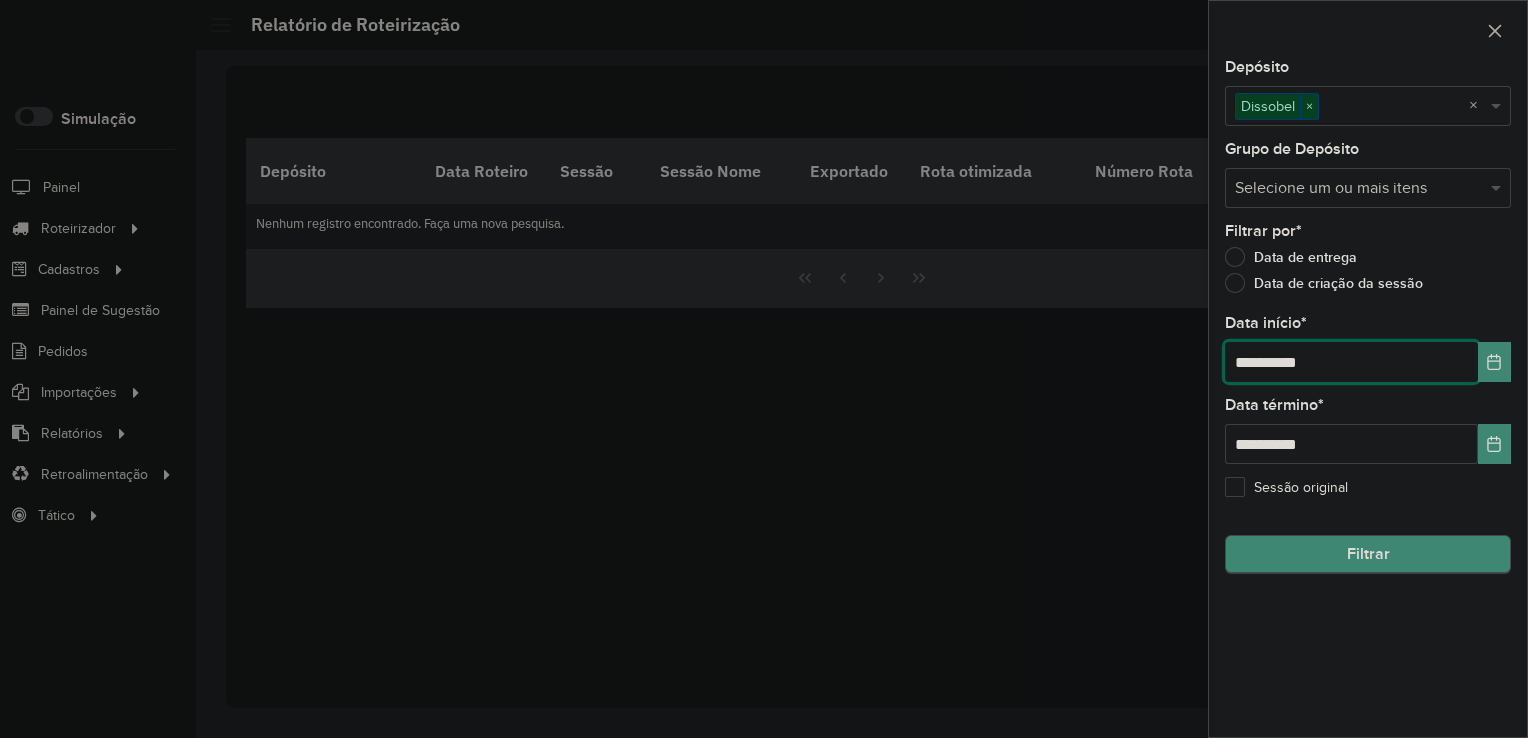 type on "**********" 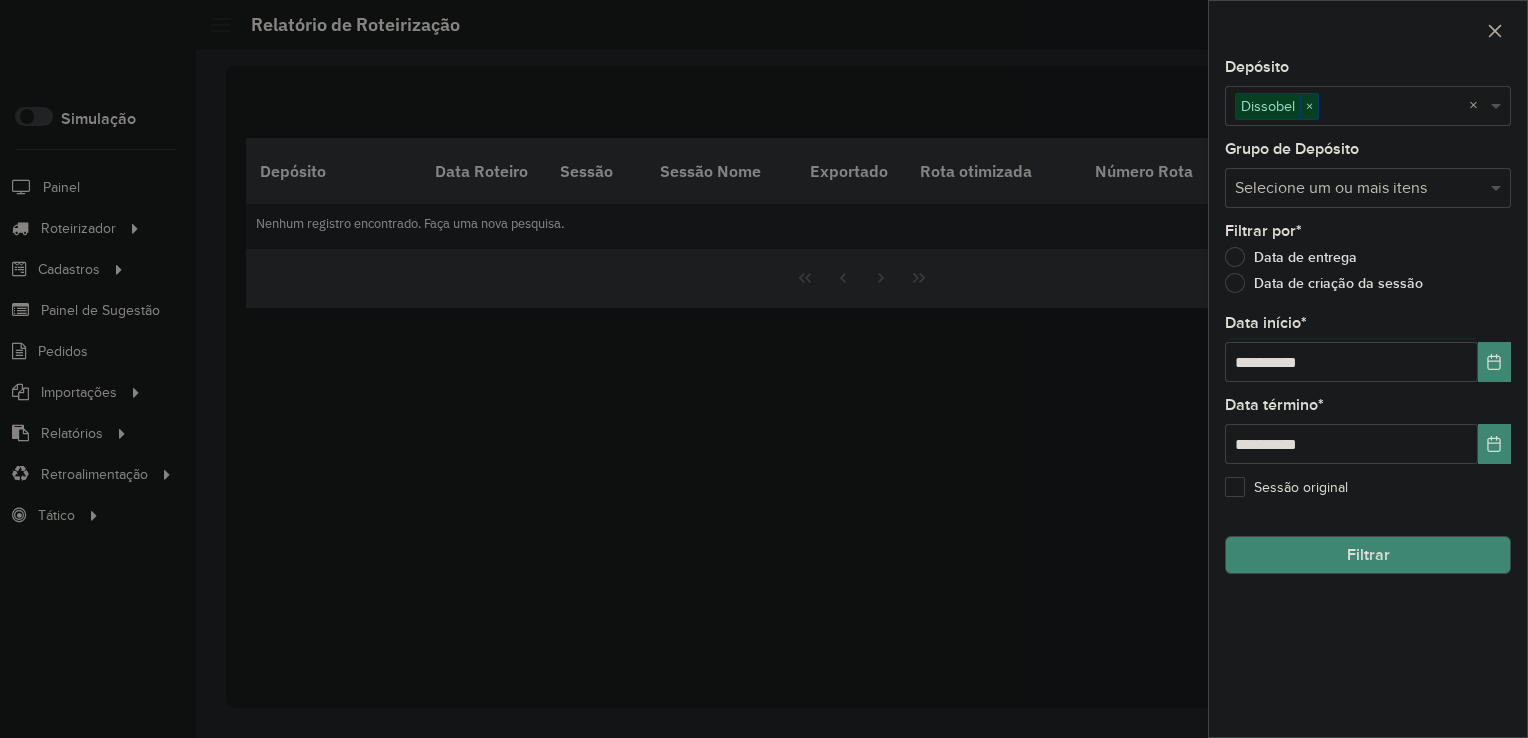 click on "Filtrar" 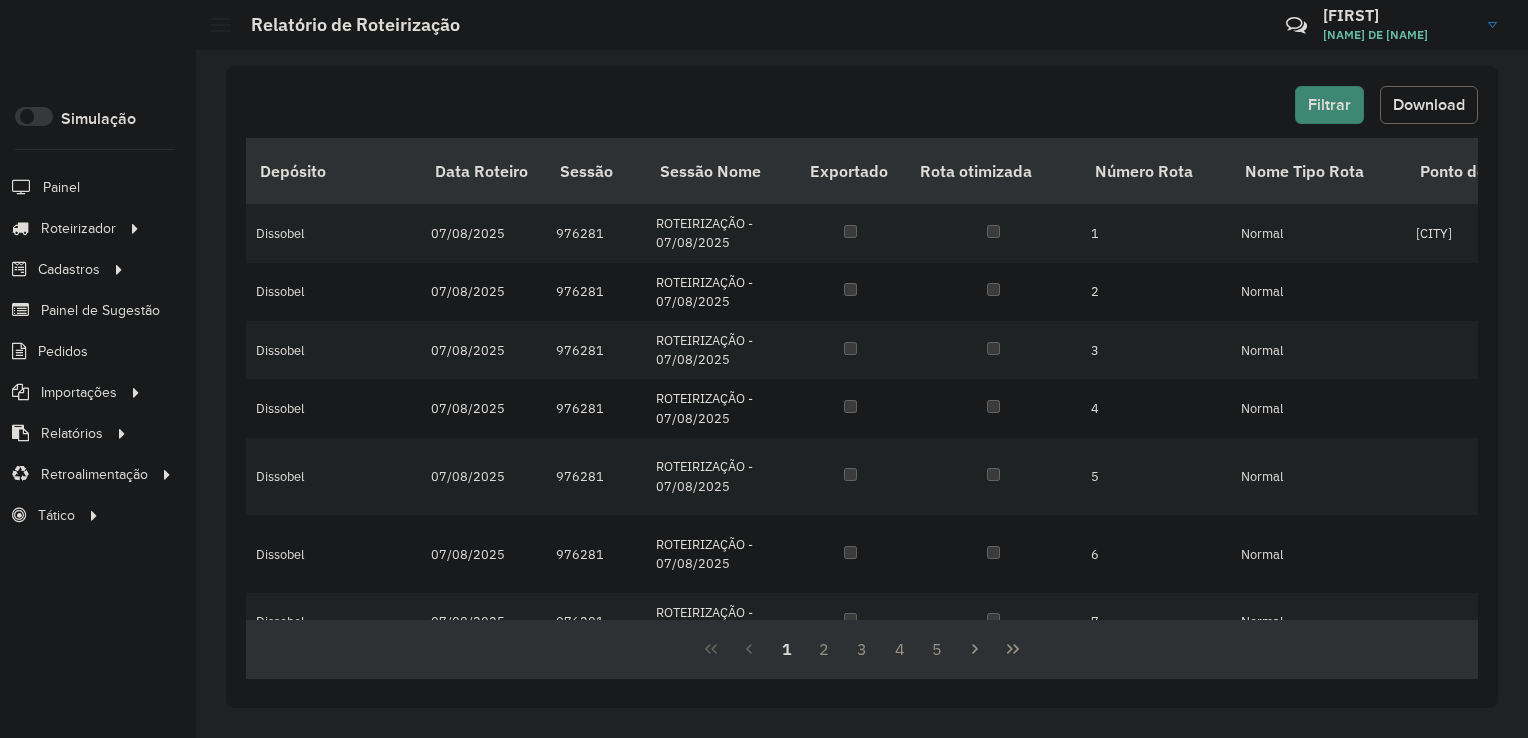 click on "Download" 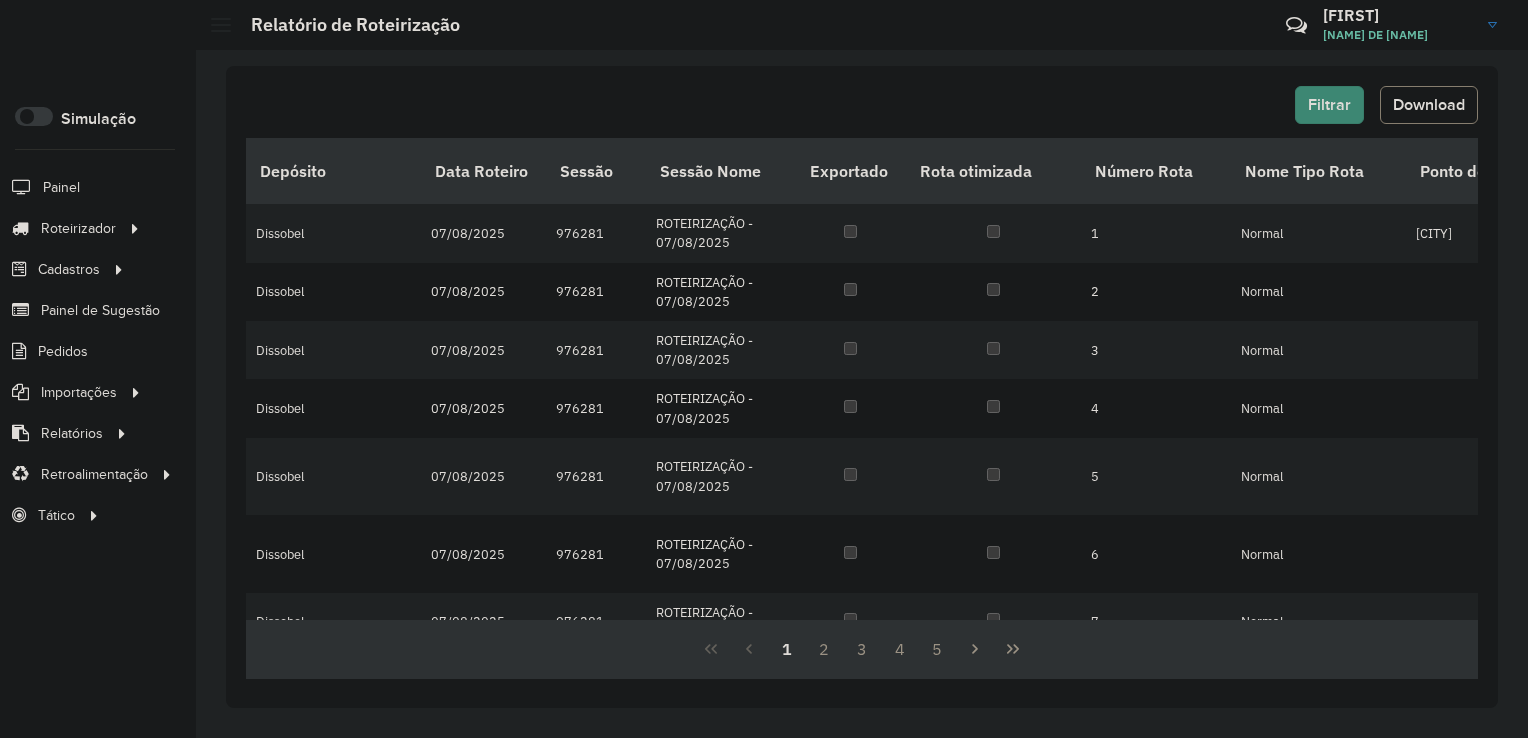 click on "Filtrar   Download" 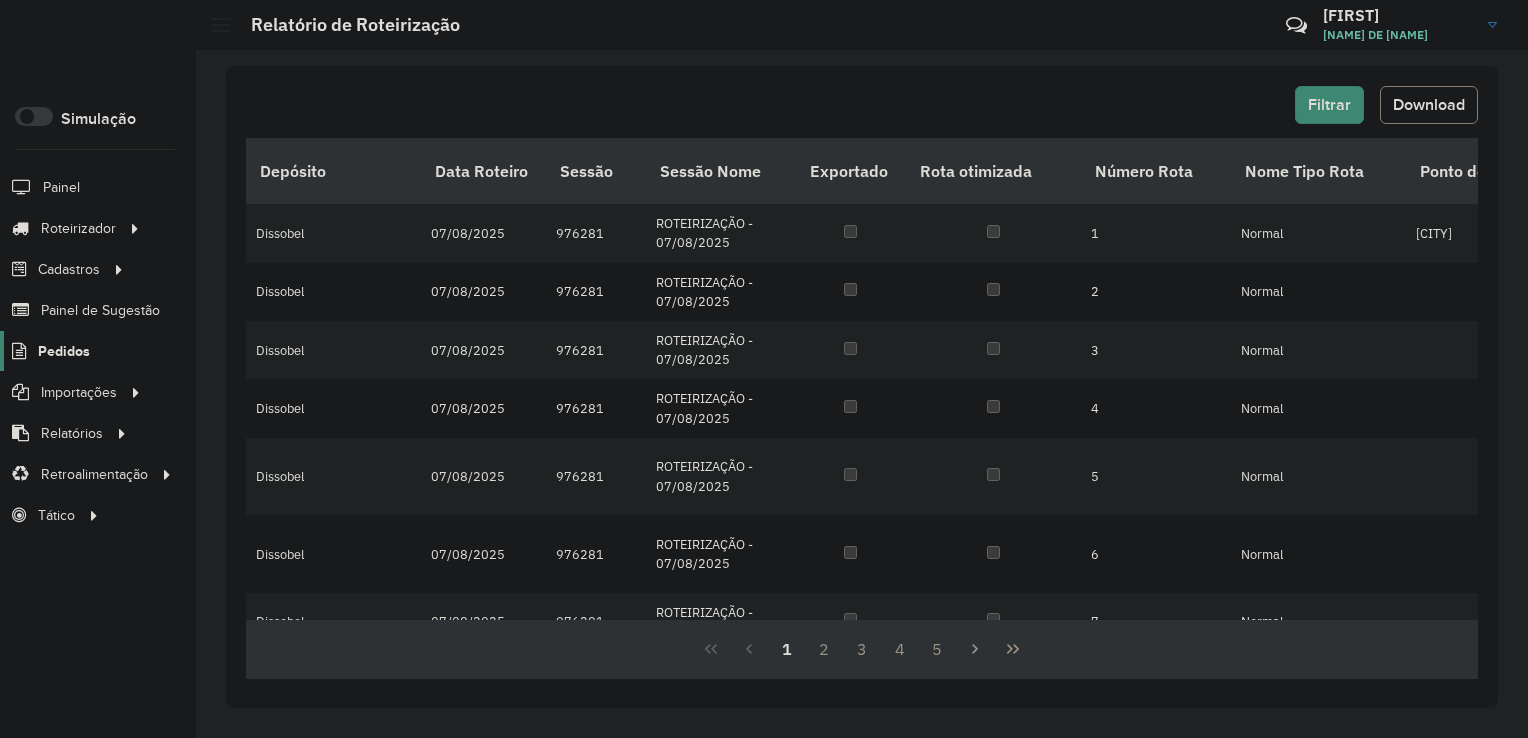 click on "Pedidos" 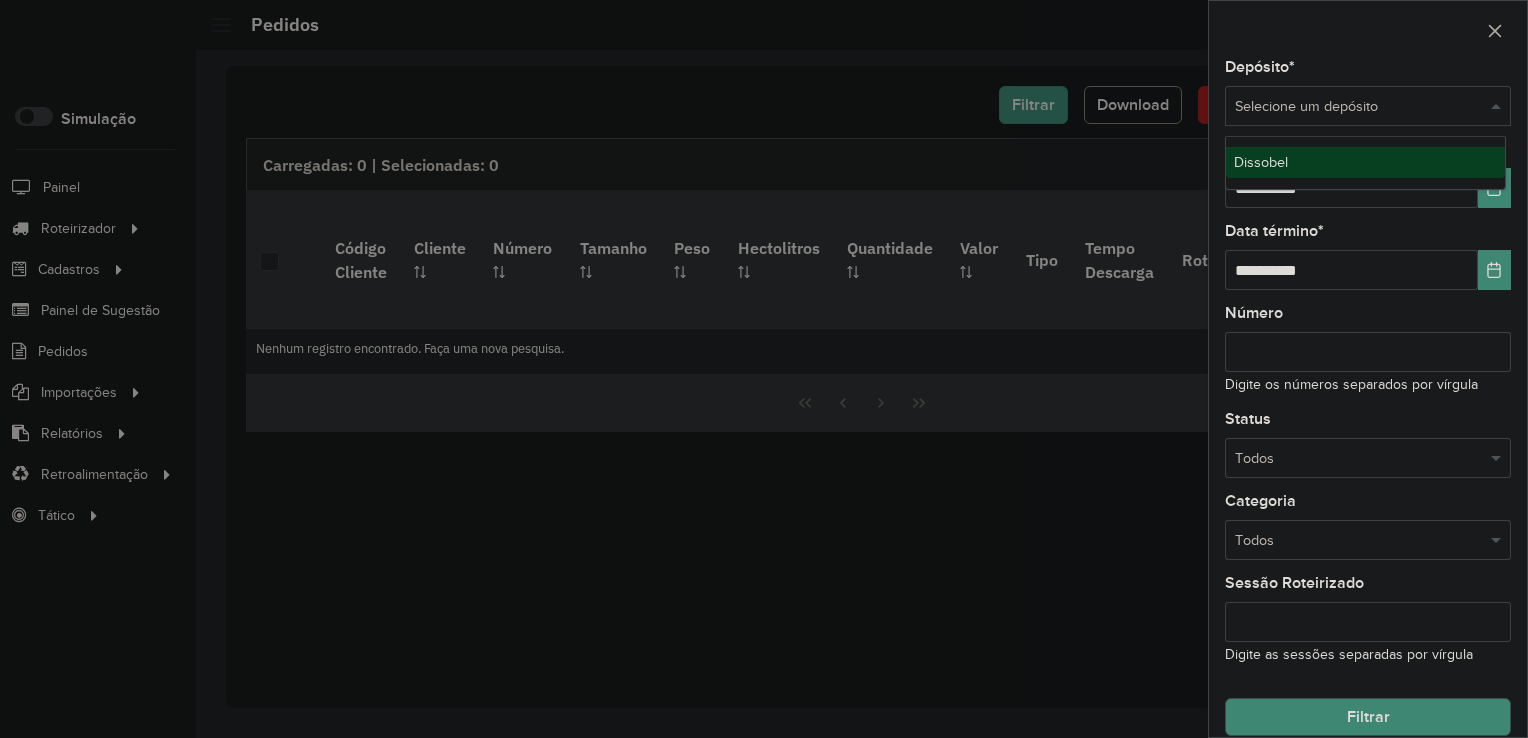 drag, startPoint x: 1289, startPoint y: 102, endPoint x: 1274, endPoint y: 154, distance: 54.120235 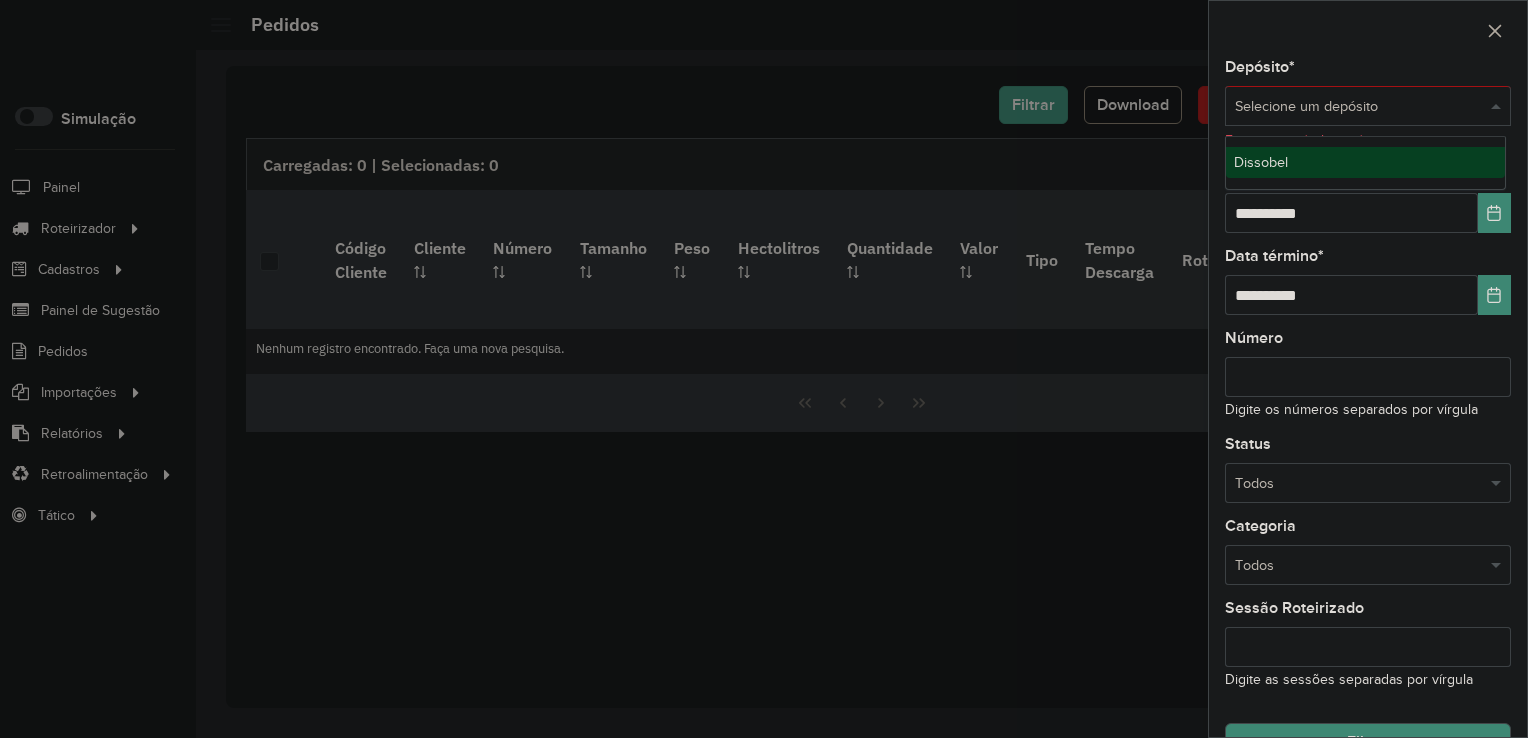 drag, startPoint x: 1296, startPoint y: 86, endPoint x: 1251, endPoint y: 175, distance: 99.72964 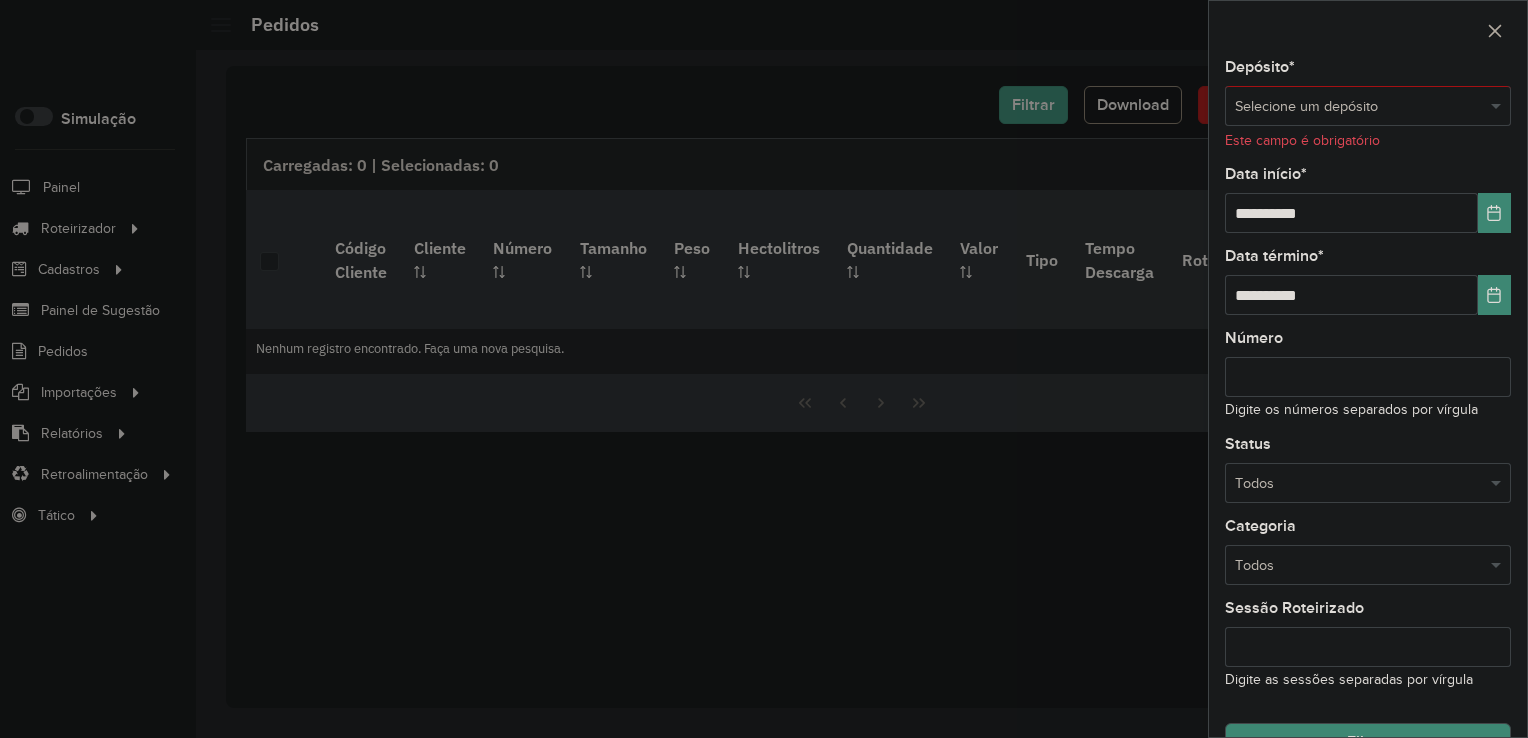 click on "Data início  *" 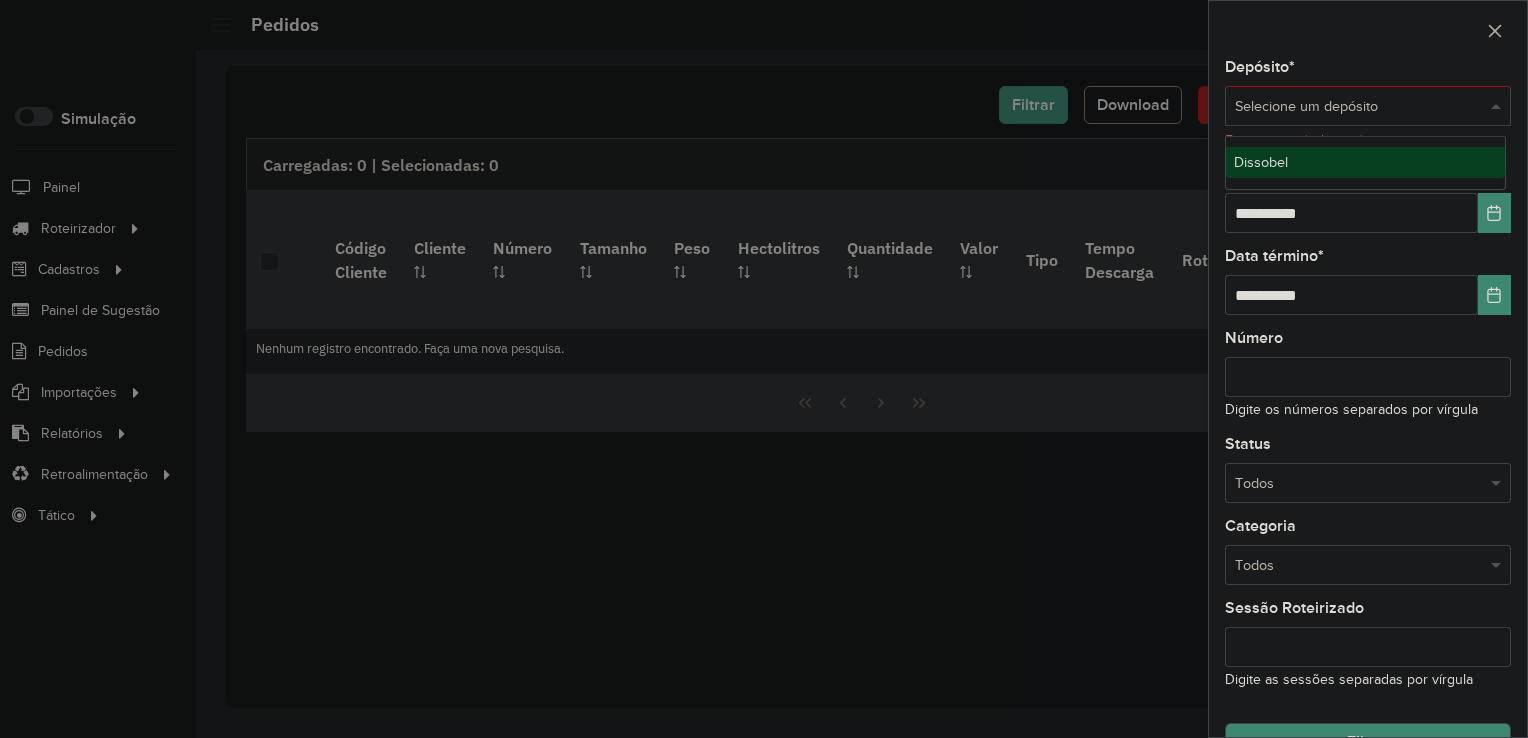 drag, startPoint x: 1280, startPoint y: 97, endPoint x: 1252, endPoint y: 173, distance: 80.99383 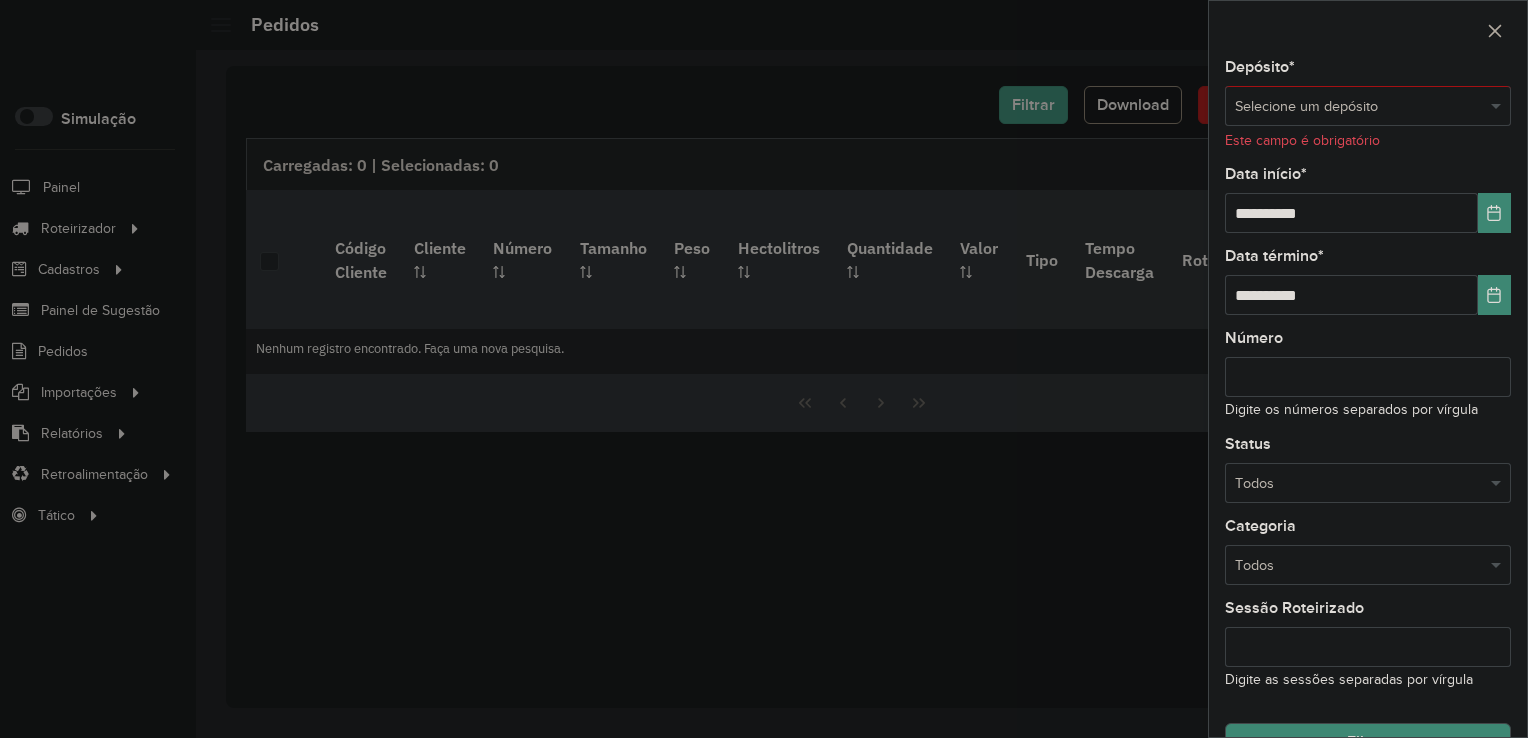 click on "Data início  *" 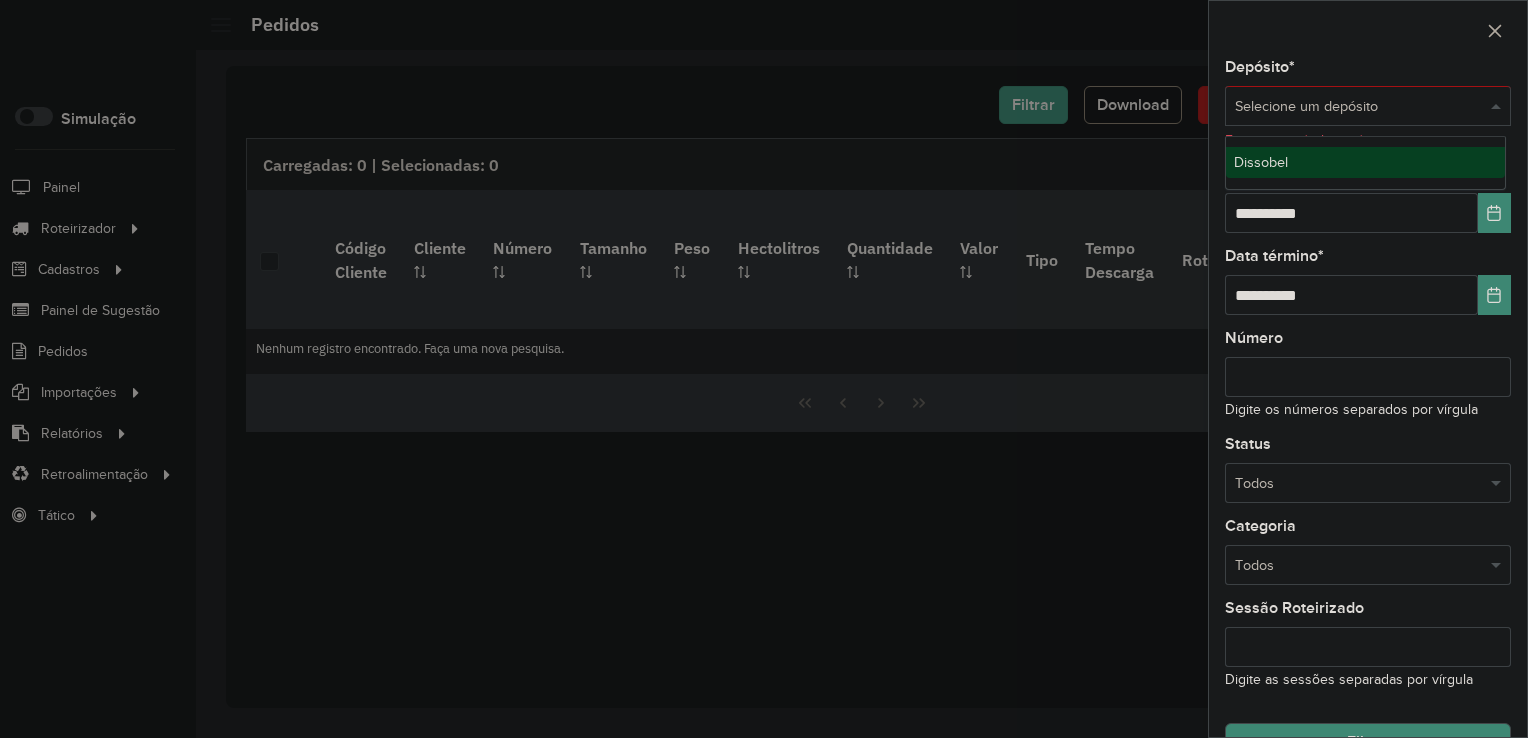 click at bounding box center (1348, 107) 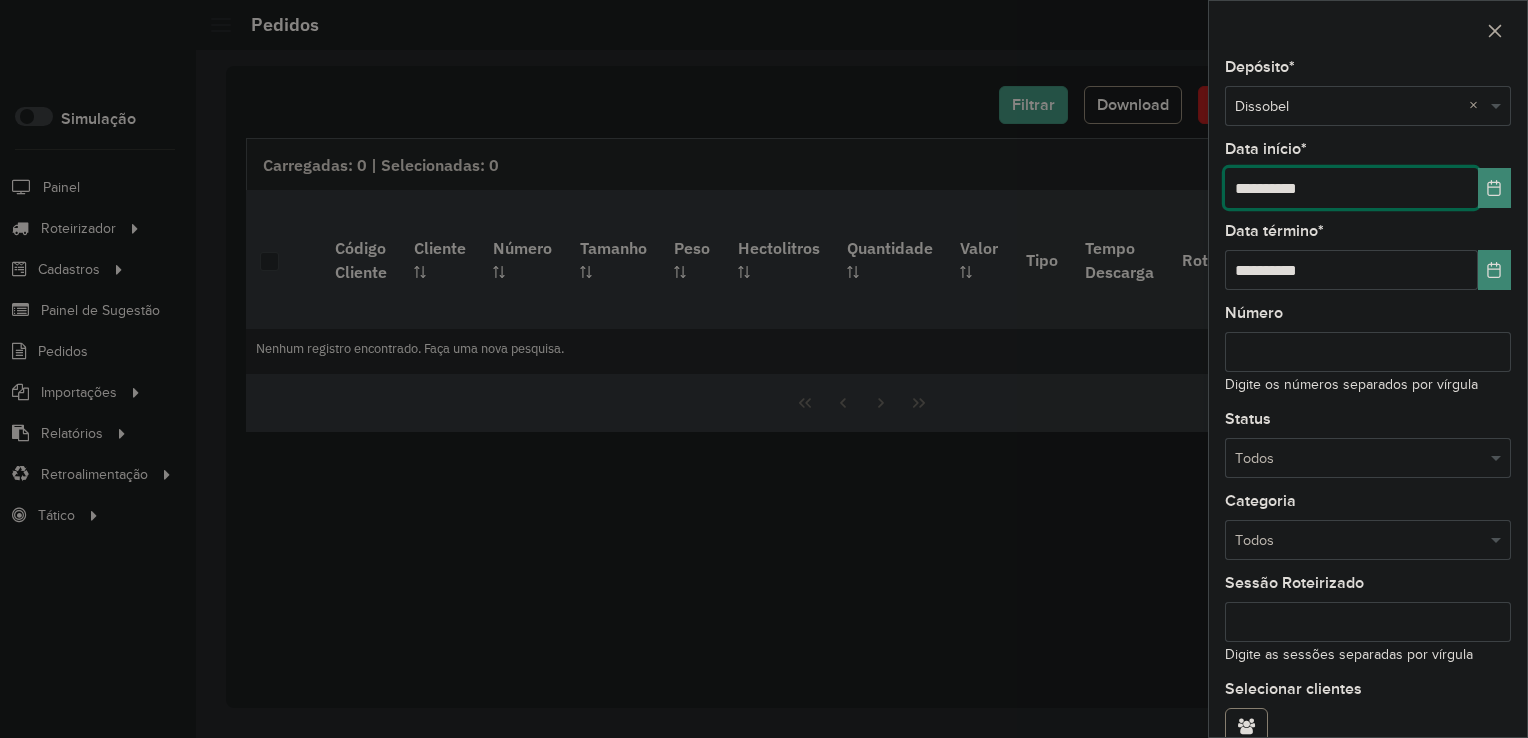 click on "**********" at bounding box center (1351, 188) 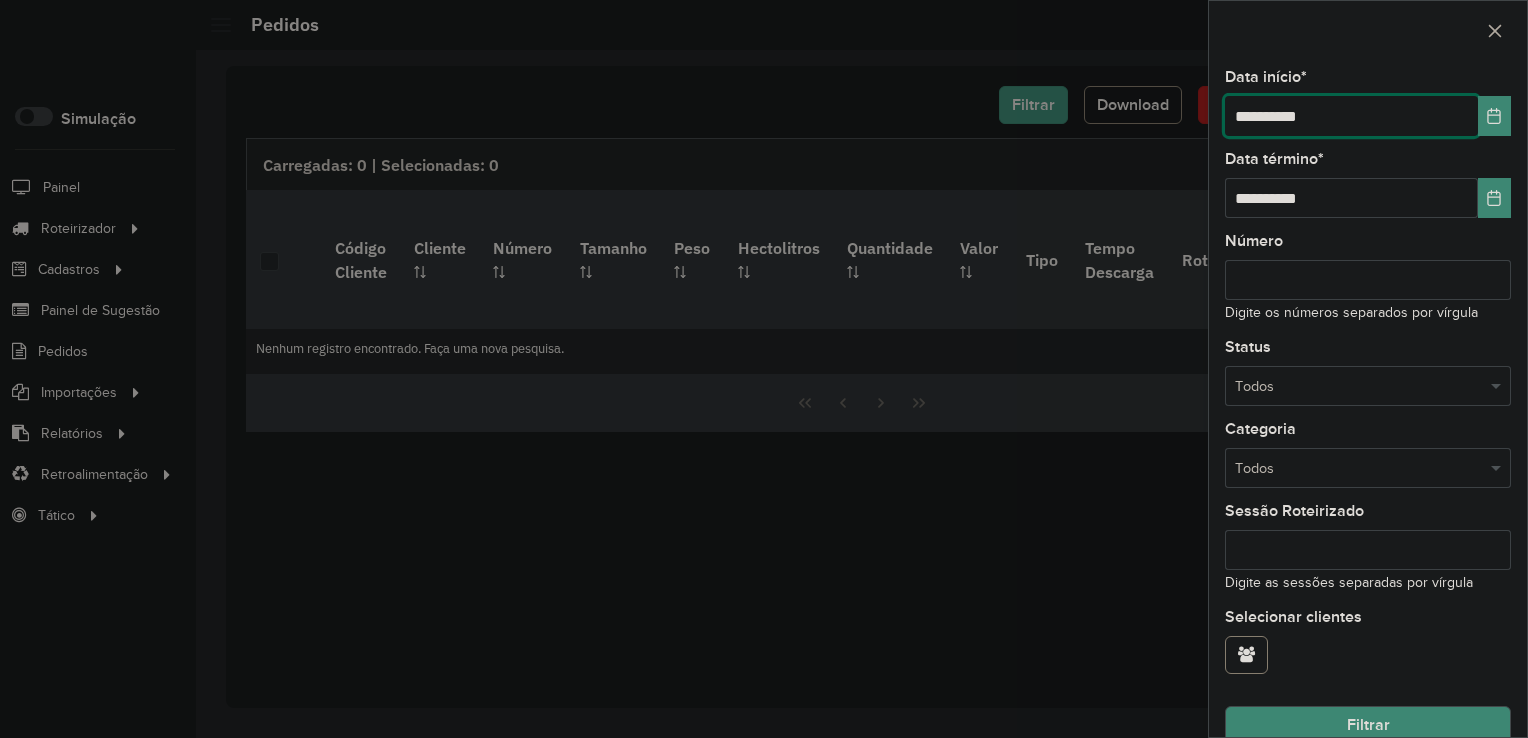 scroll, scrollTop: 97, scrollLeft: 0, axis: vertical 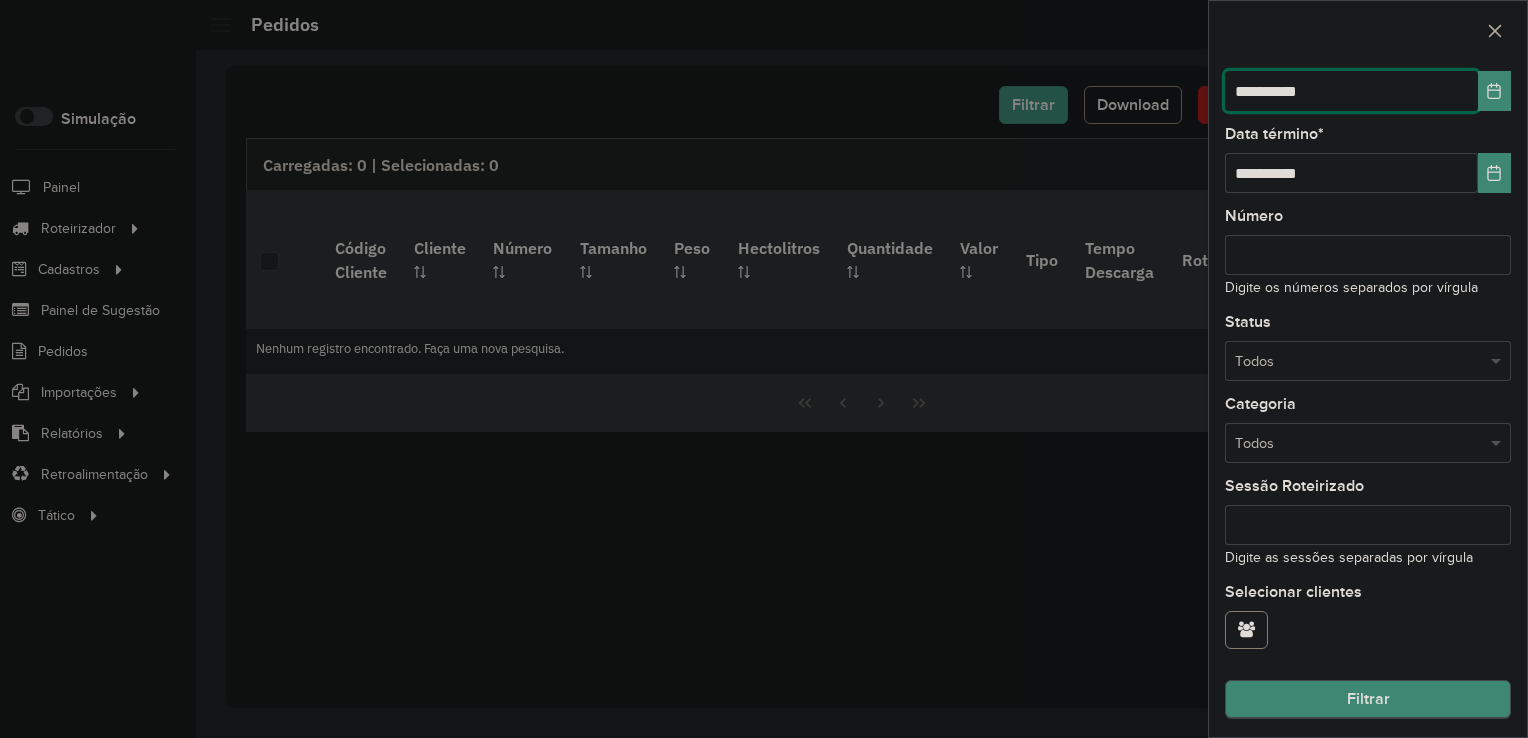 type on "**********" 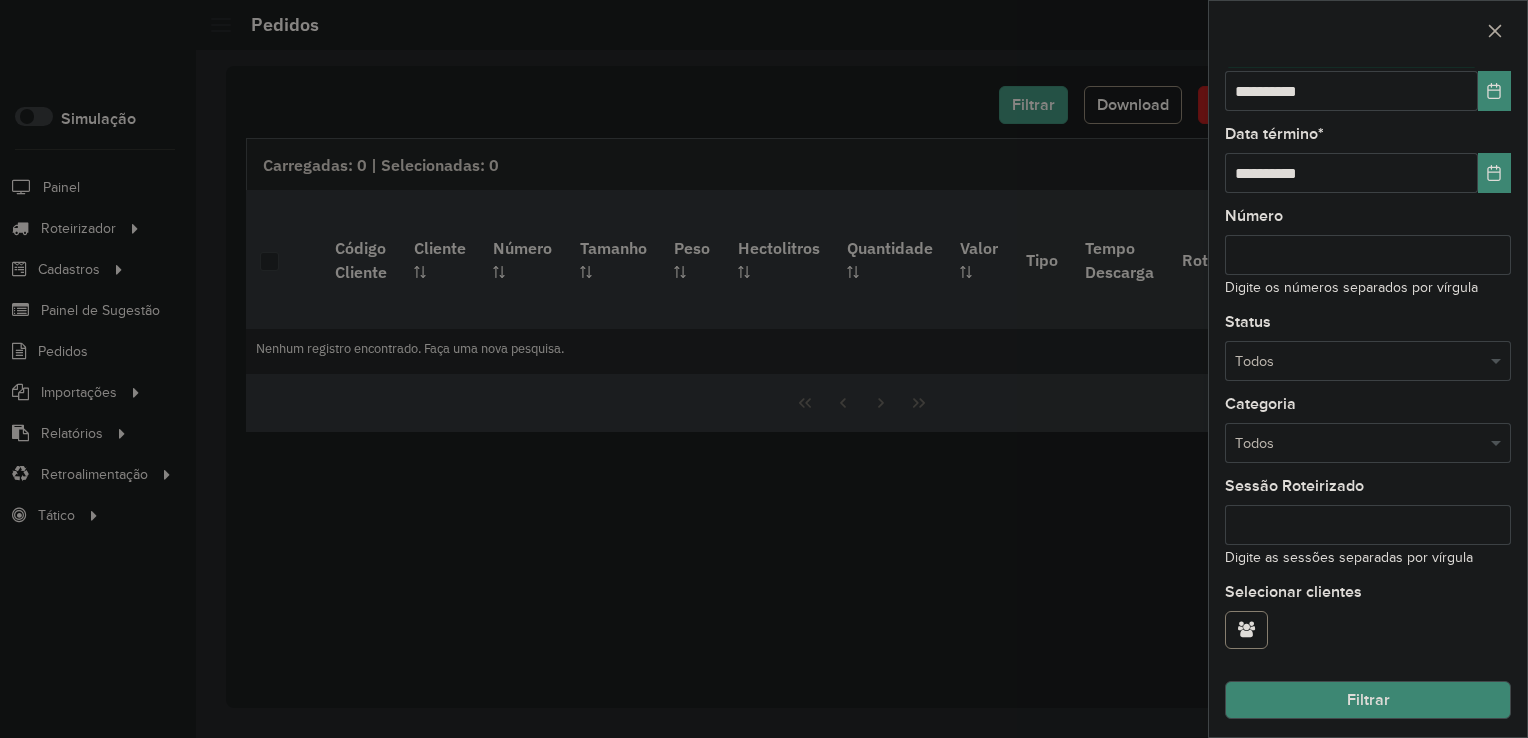 click on "Filtrar" 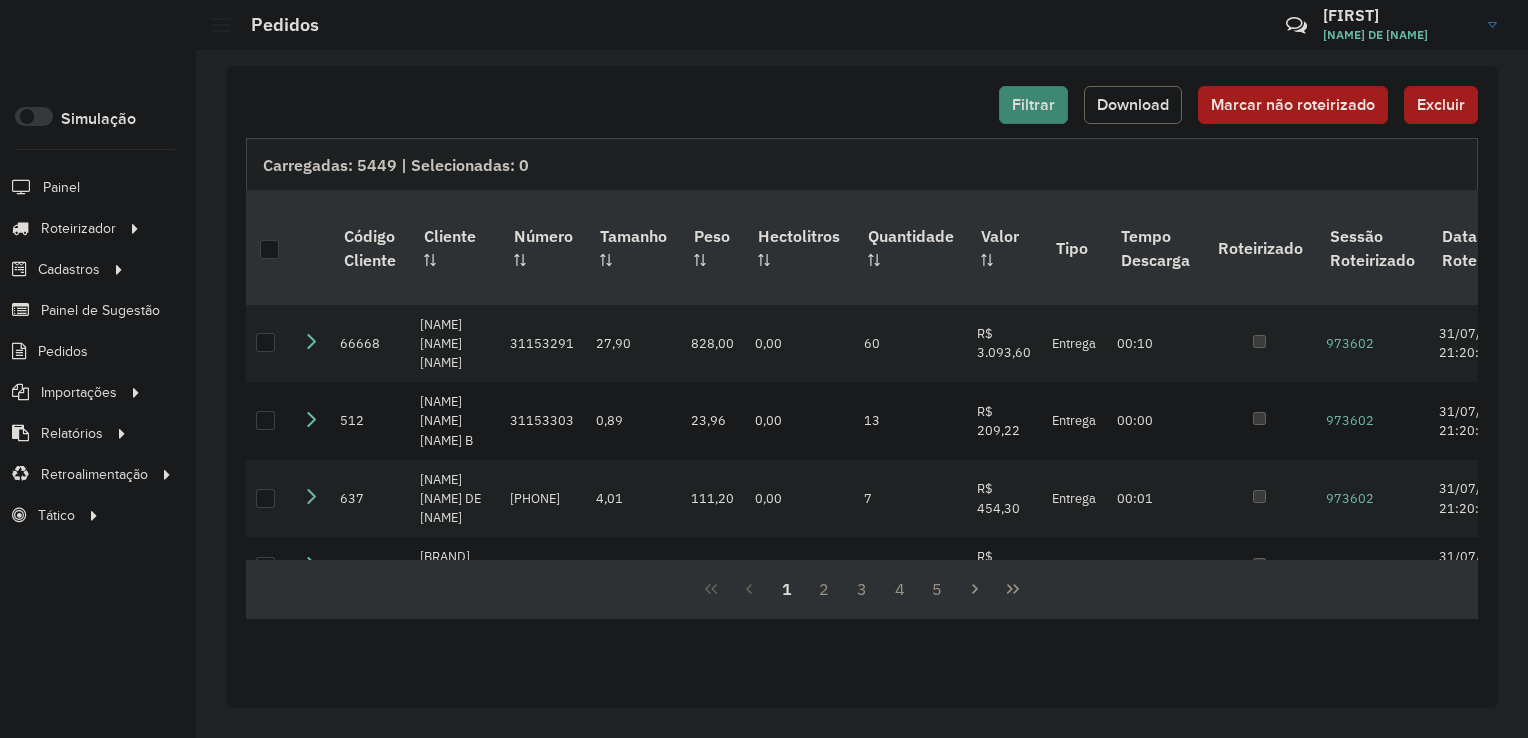 click on "Download" 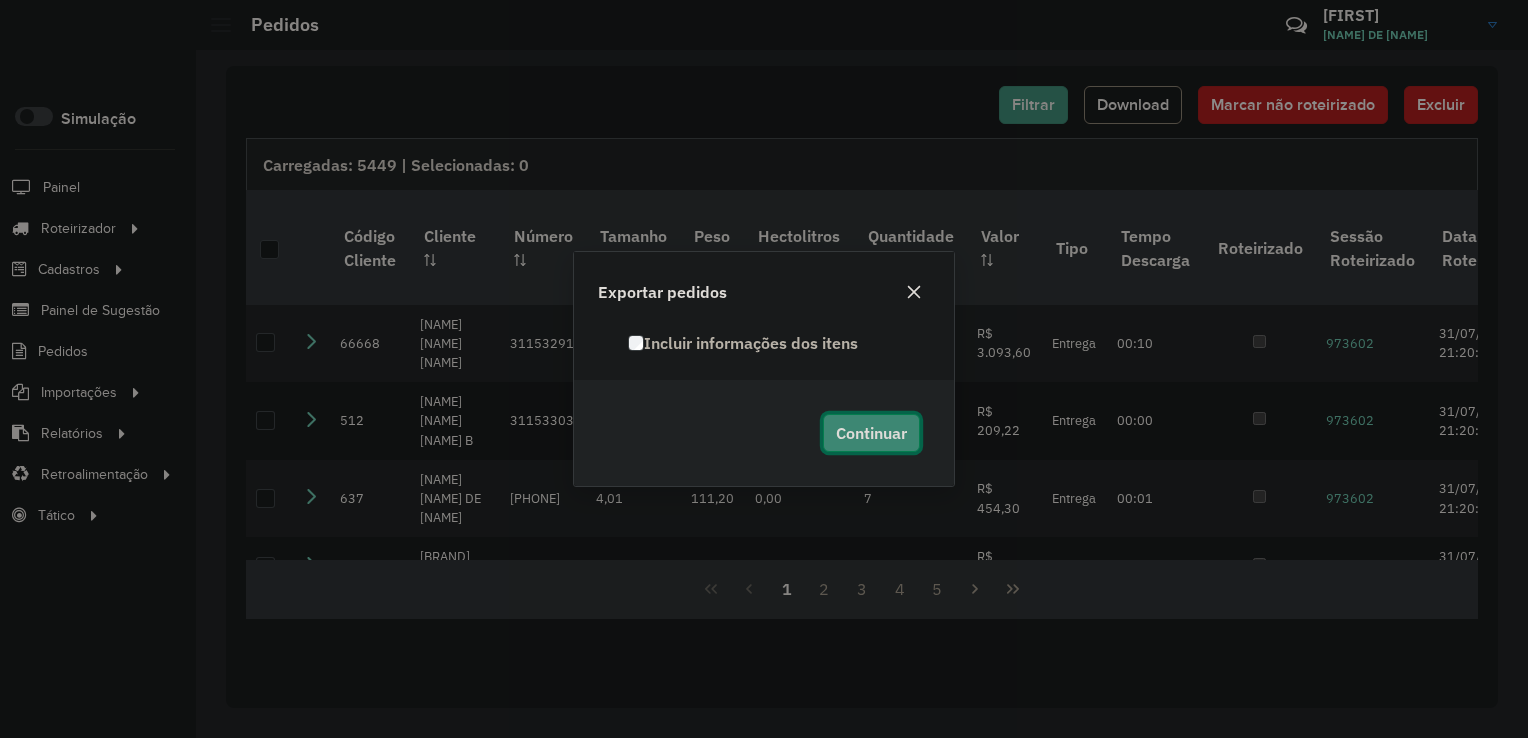 click on "Continuar" 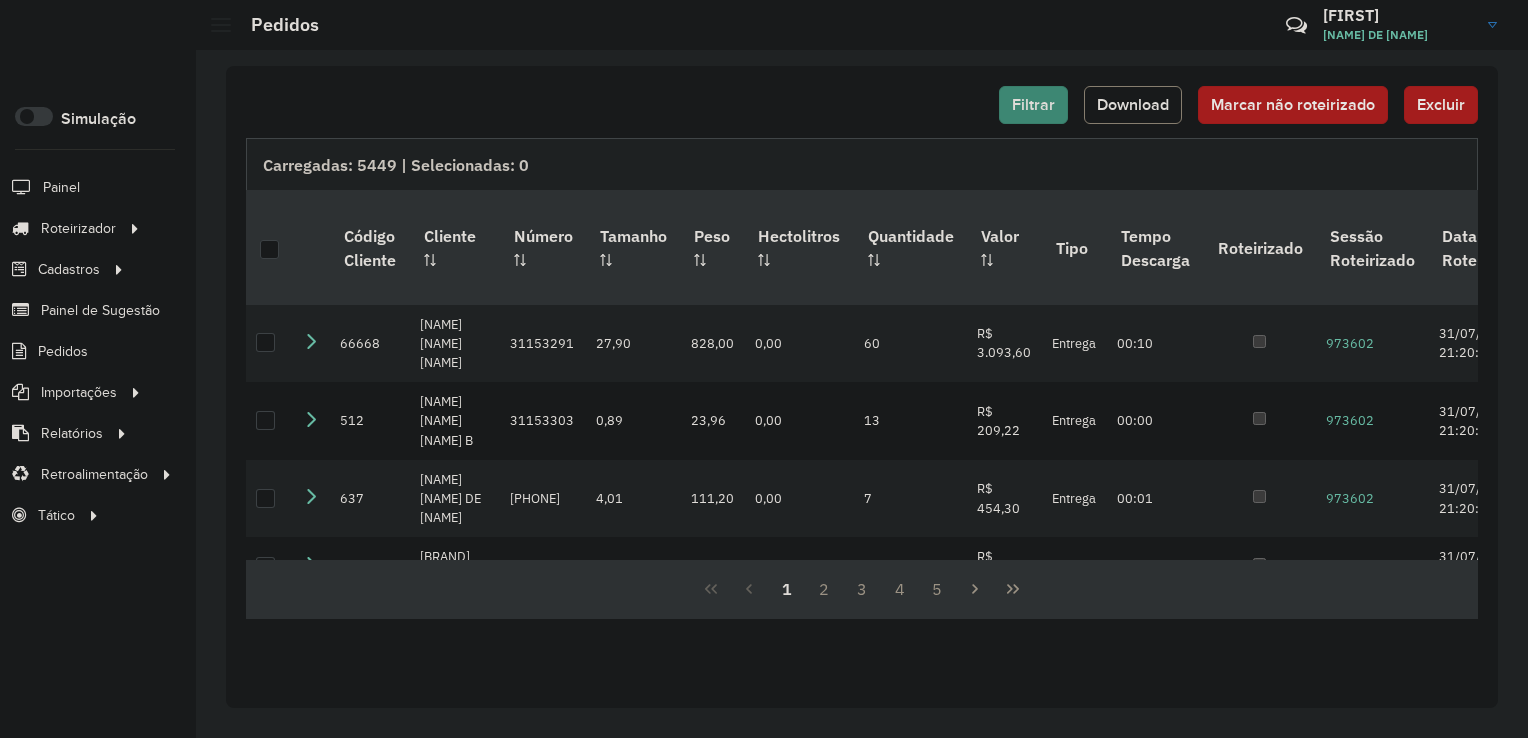 click on "Filtrar   Download   Marcar não roteirizado   Excluir" 